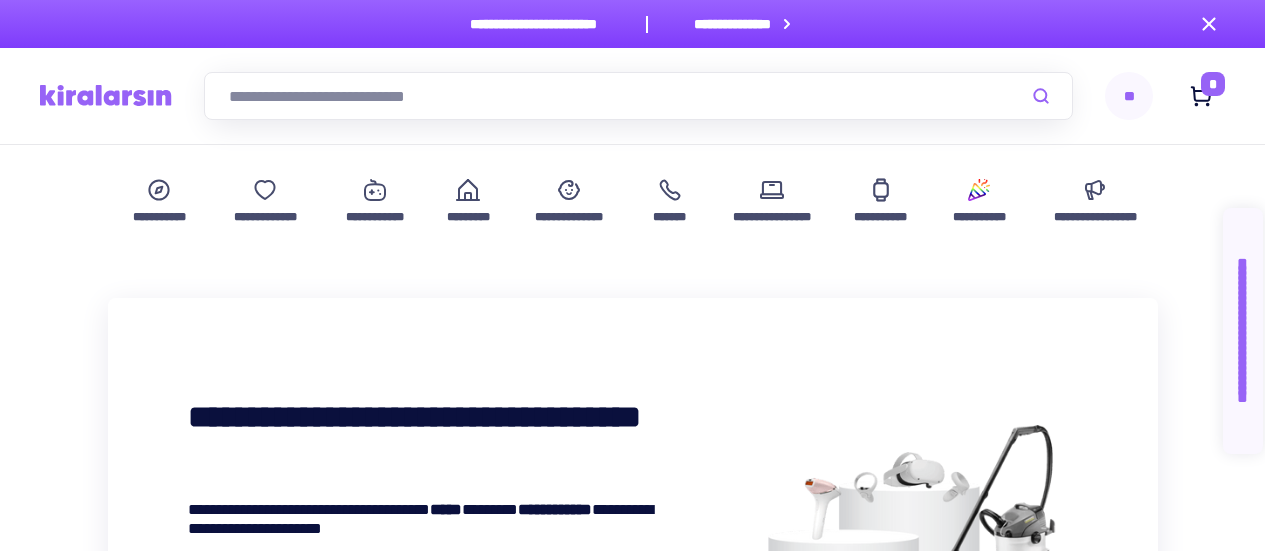 scroll, scrollTop: 264, scrollLeft: 0, axis: vertical 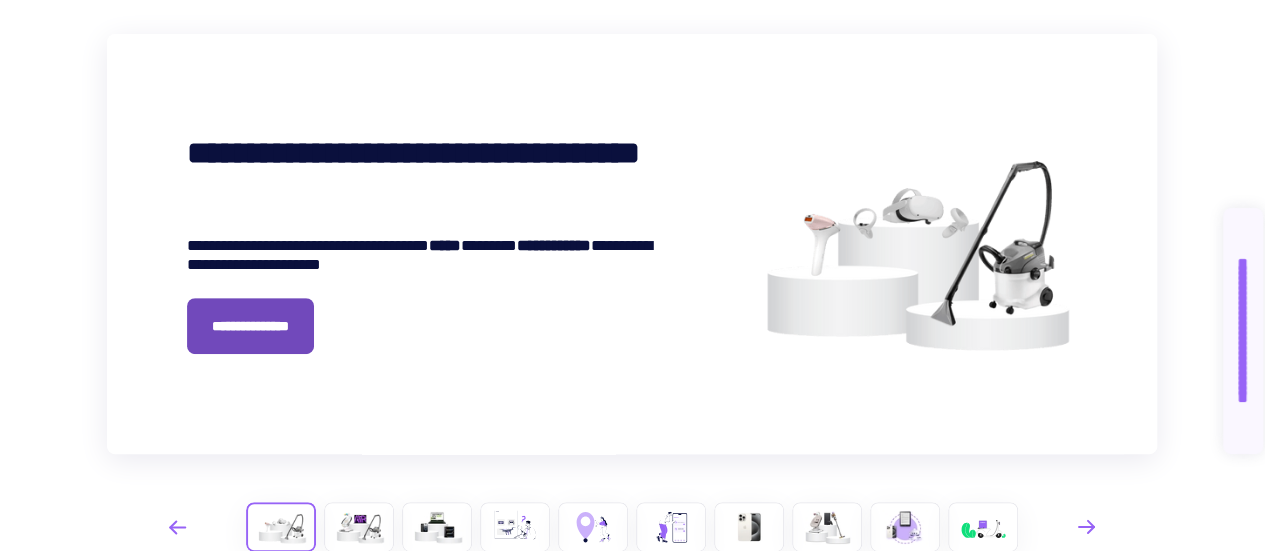 click on "**********" at bounding box center [250, 326] 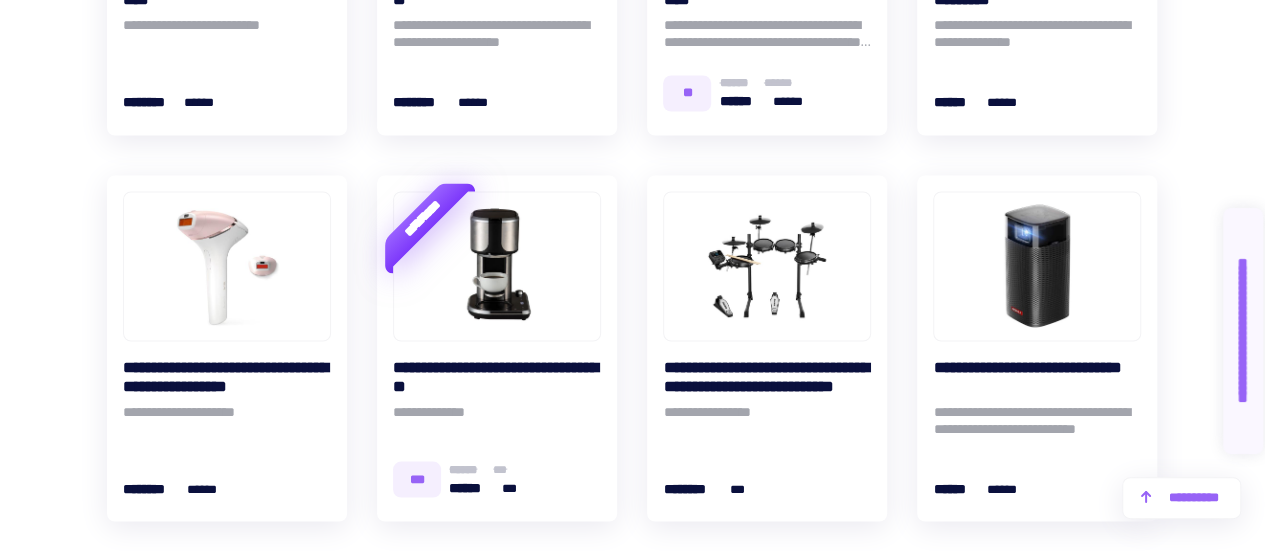 scroll, scrollTop: 1781, scrollLeft: 0, axis: vertical 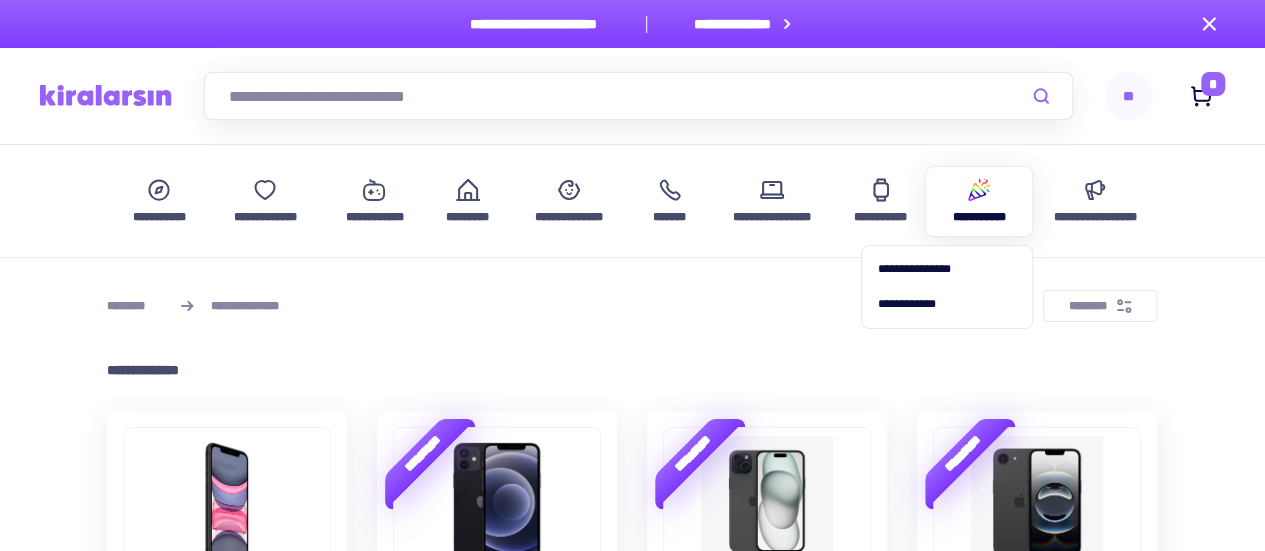 click on "**********" at bounding box center (979, 201) 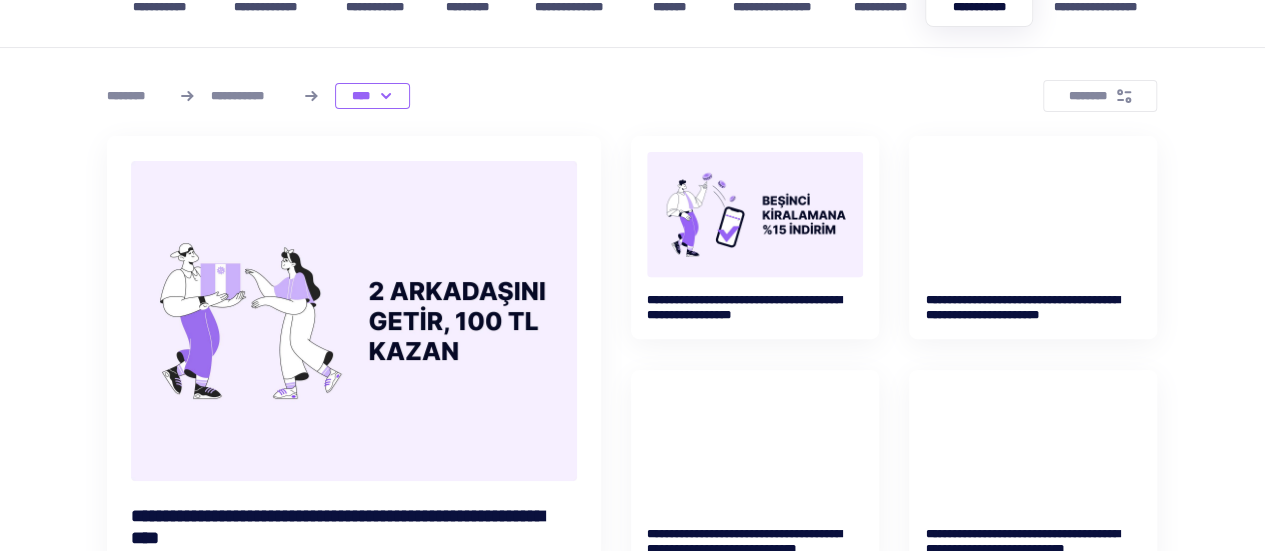 scroll, scrollTop: 0, scrollLeft: 0, axis: both 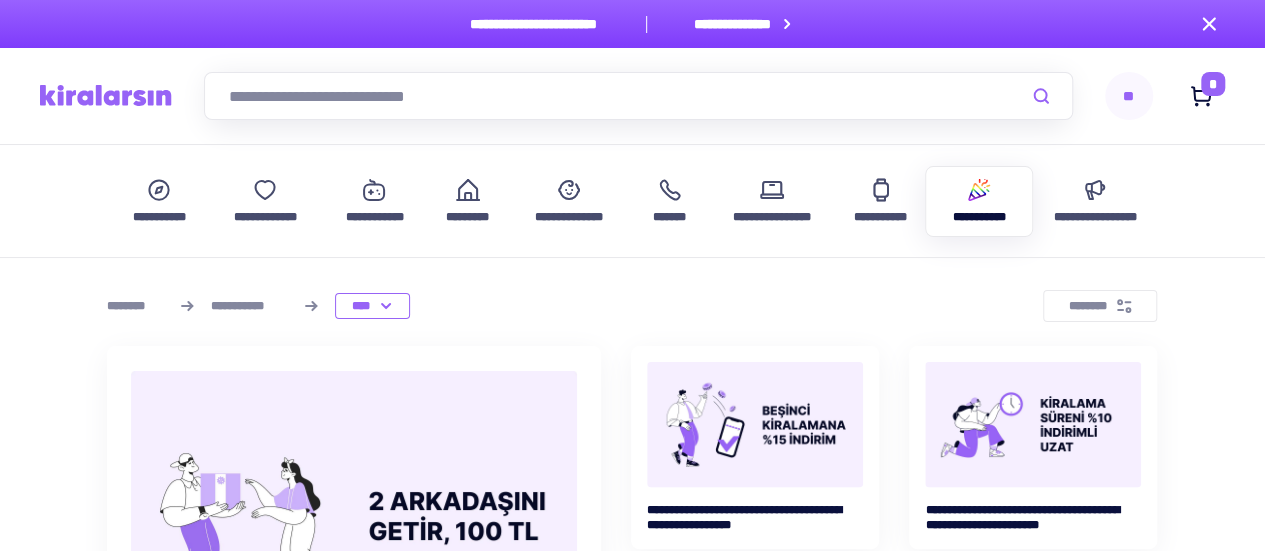 click at bounding box center (638, 96) 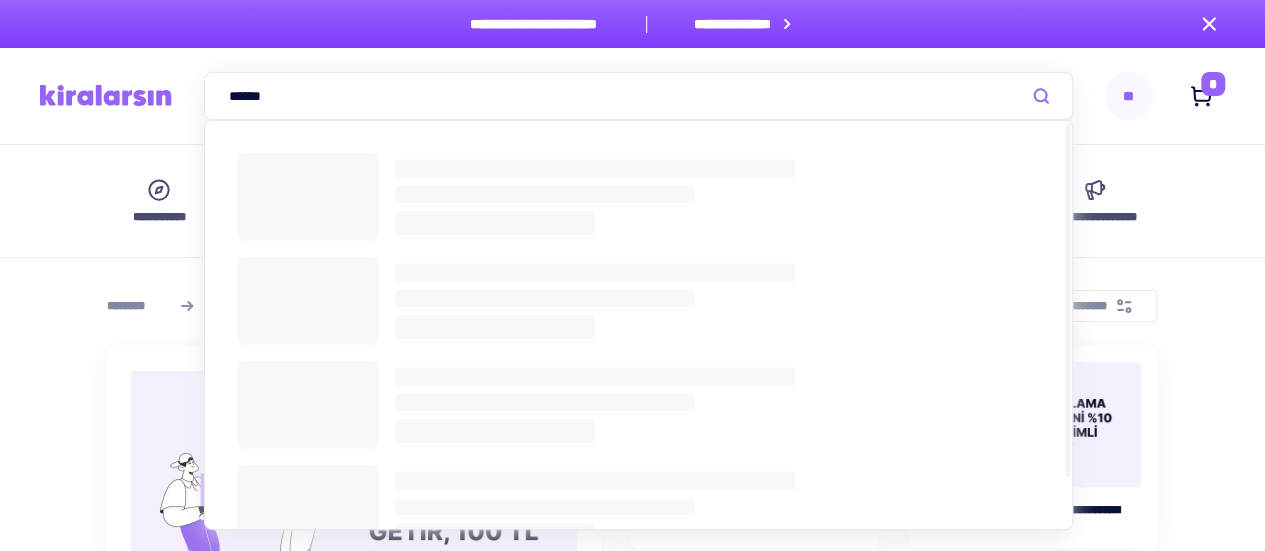 type on "******" 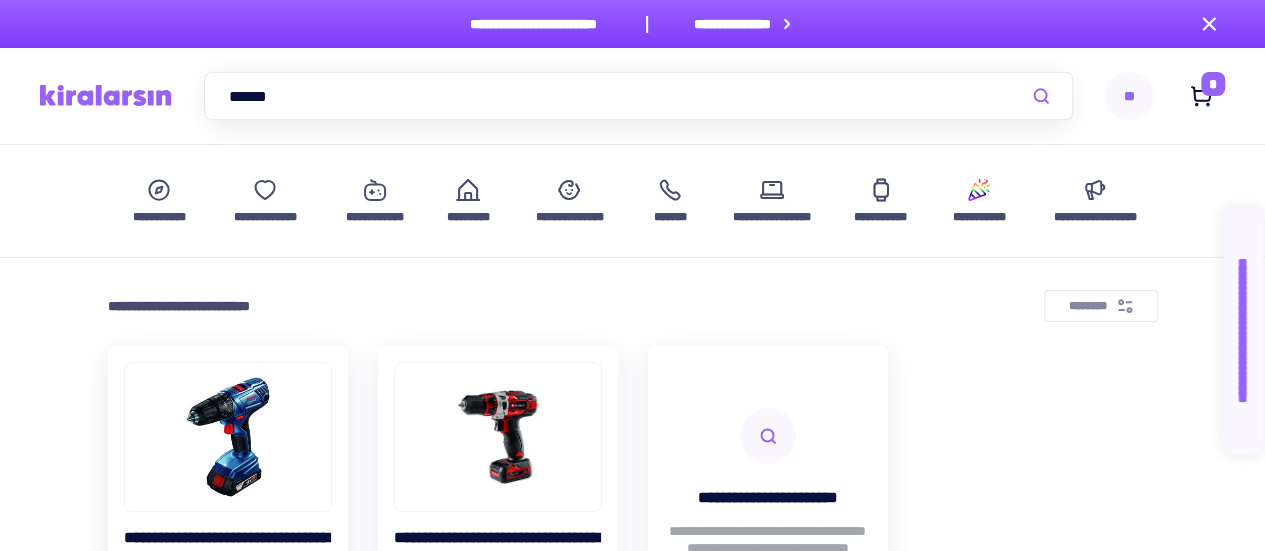 scroll, scrollTop: 210, scrollLeft: 0, axis: vertical 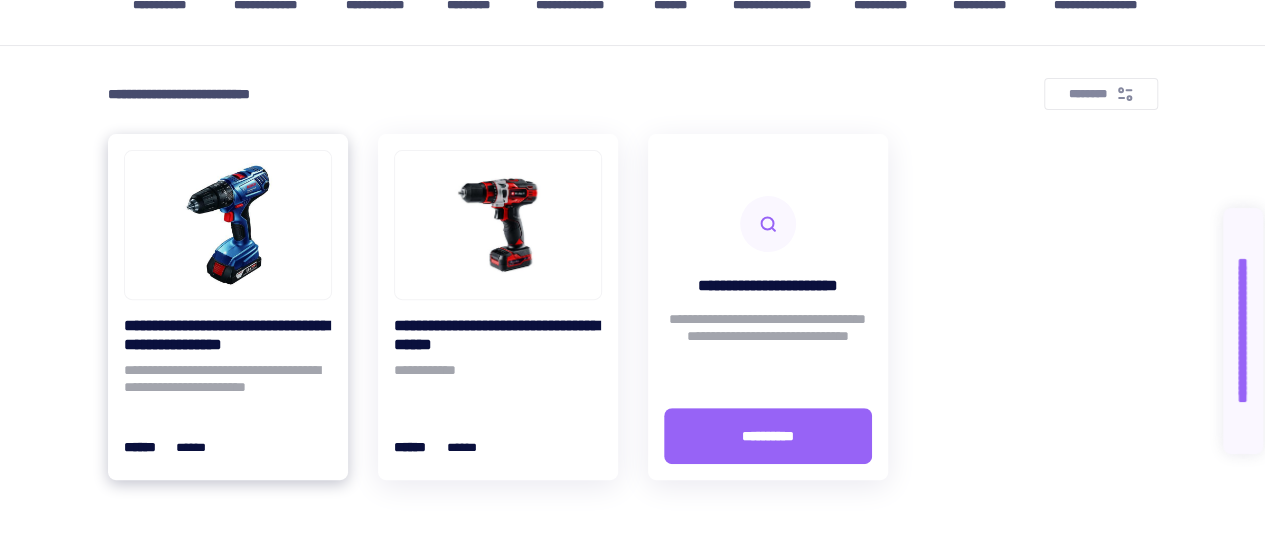 click at bounding box center (228, 225) 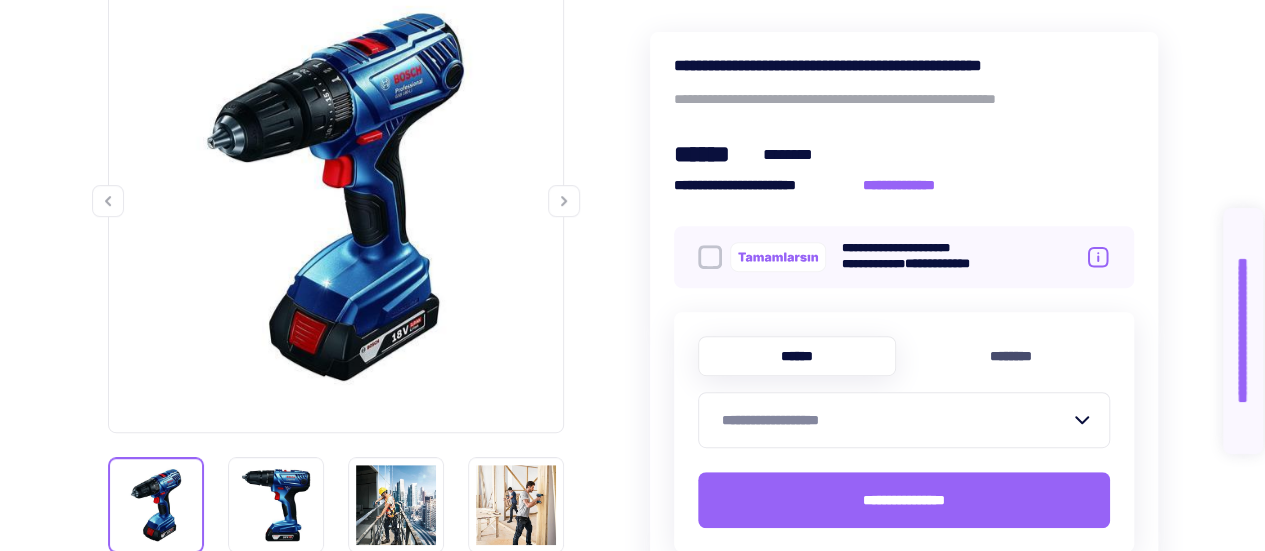 scroll, scrollTop: 378, scrollLeft: 0, axis: vertical 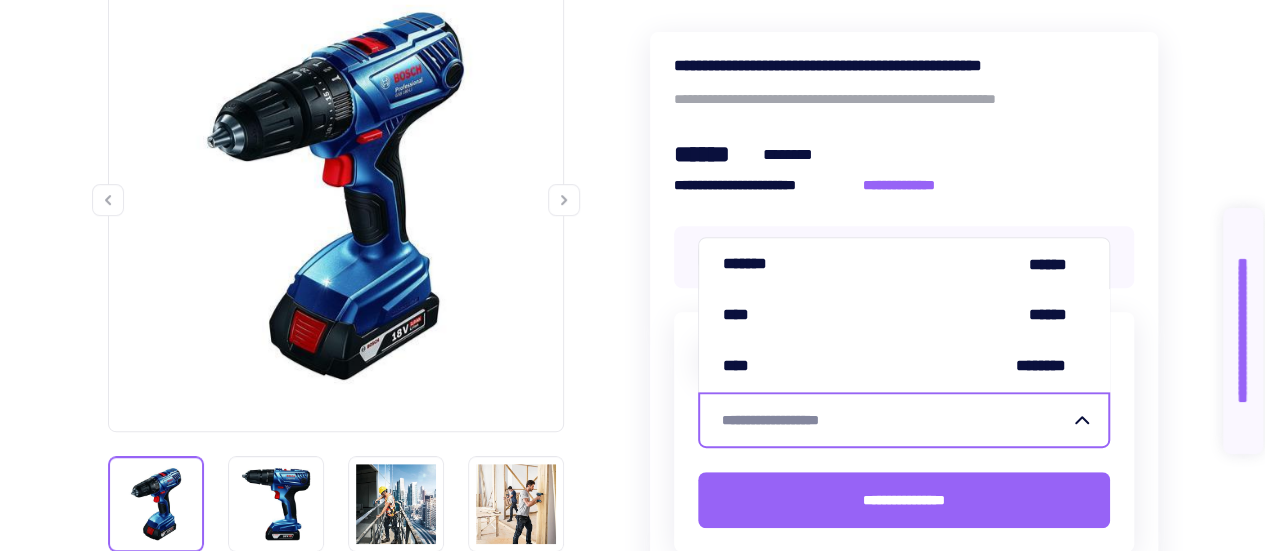 click on "**********" at bounding box center [892, 420] 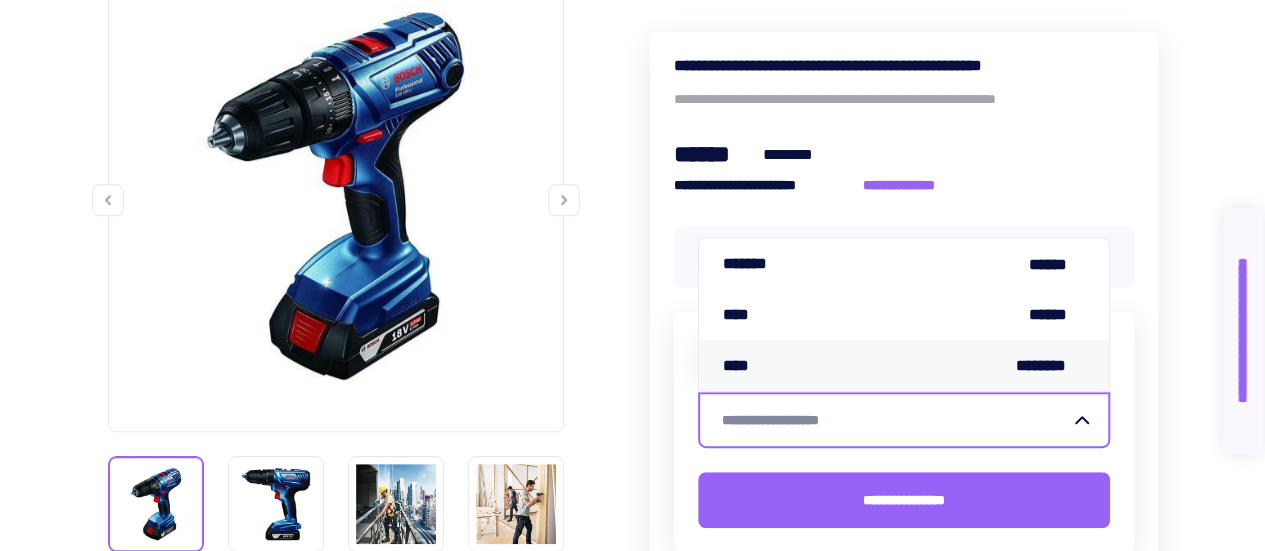click on "**** ********" at bounding box center [904, 365] 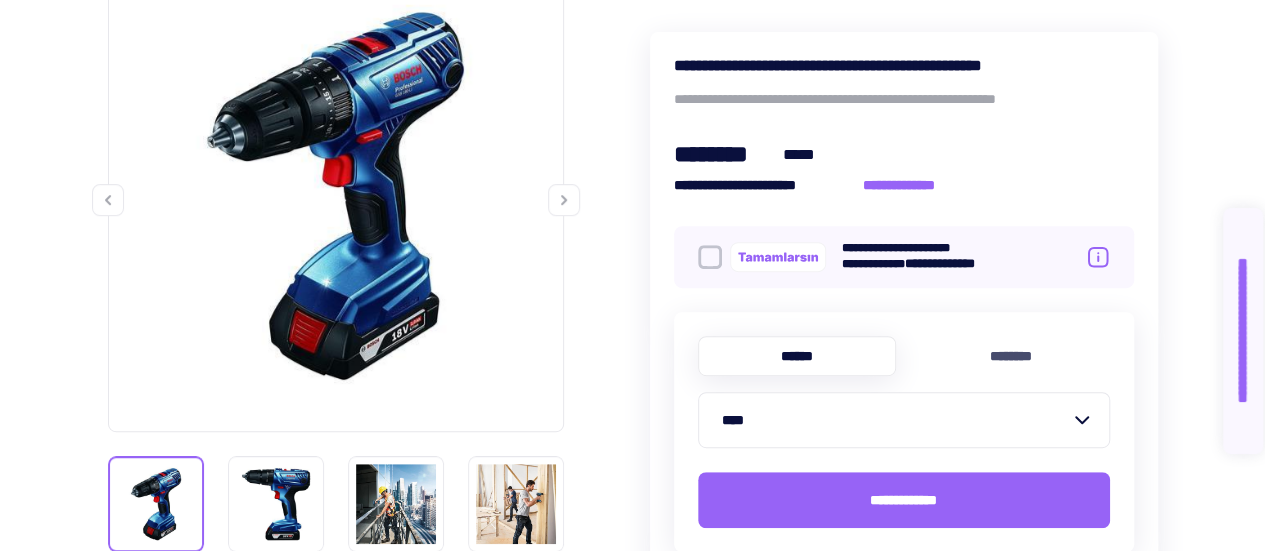 click on "****" at bounding box center [892, 420] 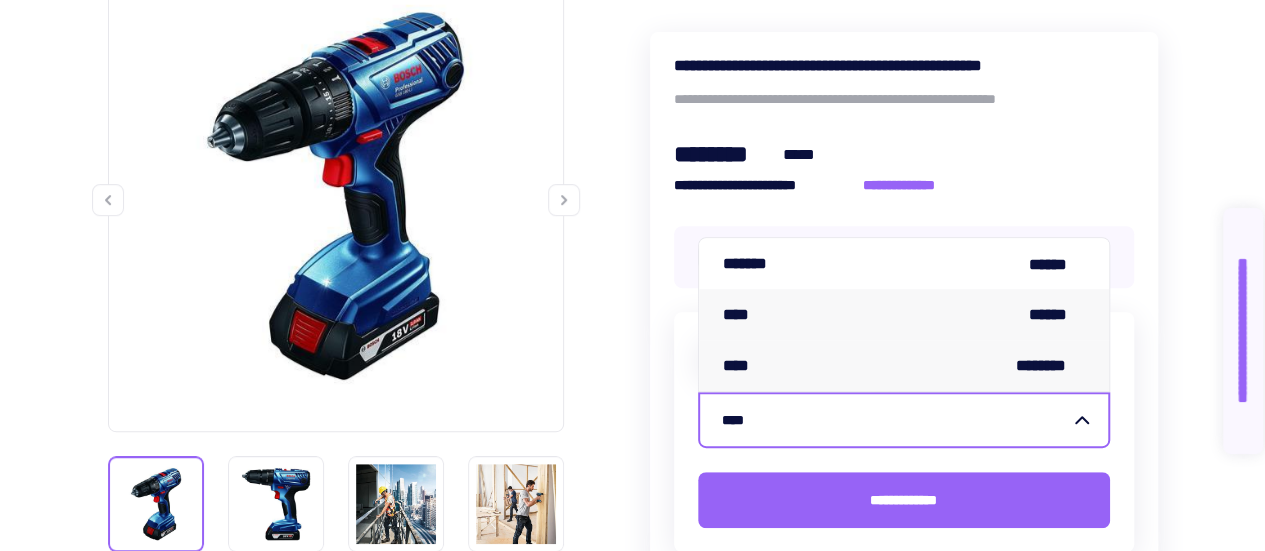 click on "**** ******" at bounding box center (904, 314) 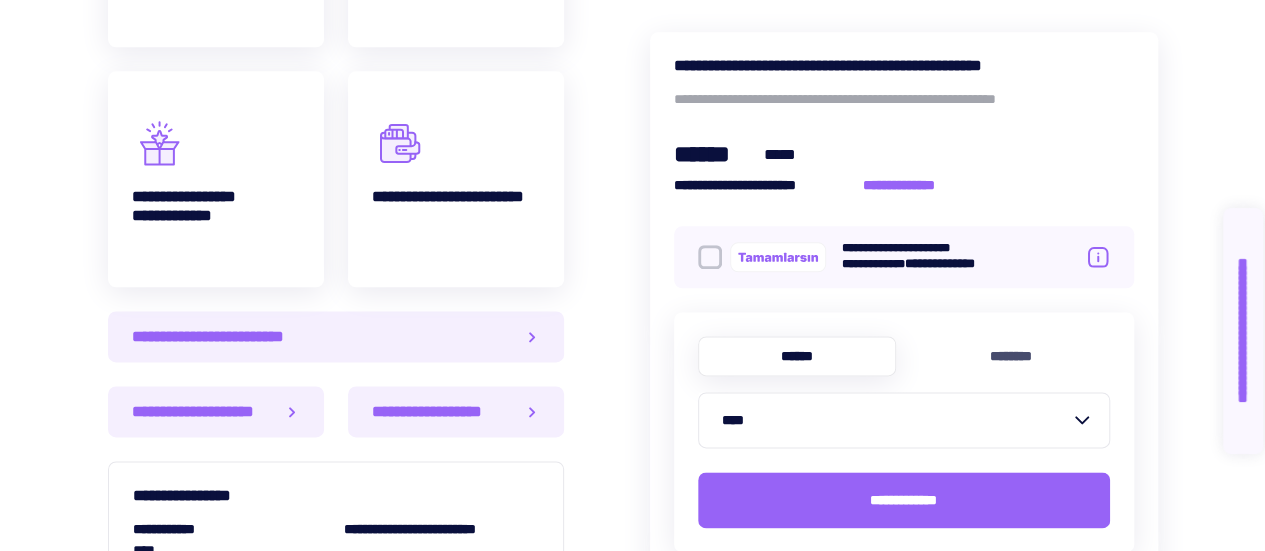 scroll, scrollTop: 1127, scrollLeft: 0, axis: vertical 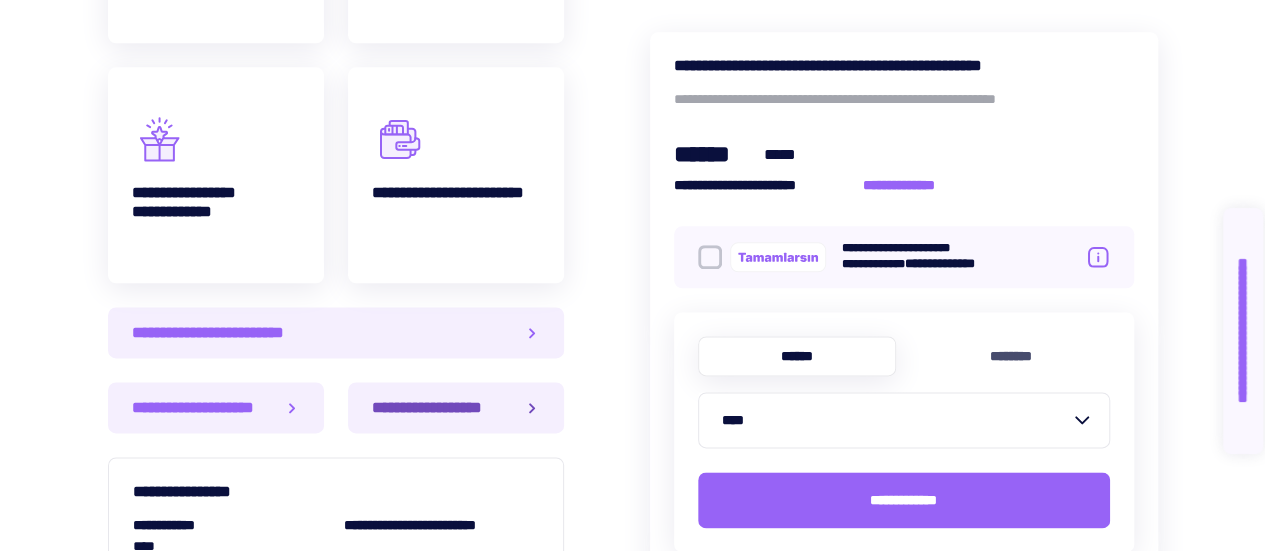 click on "**********" at bounding box center [456, 407] 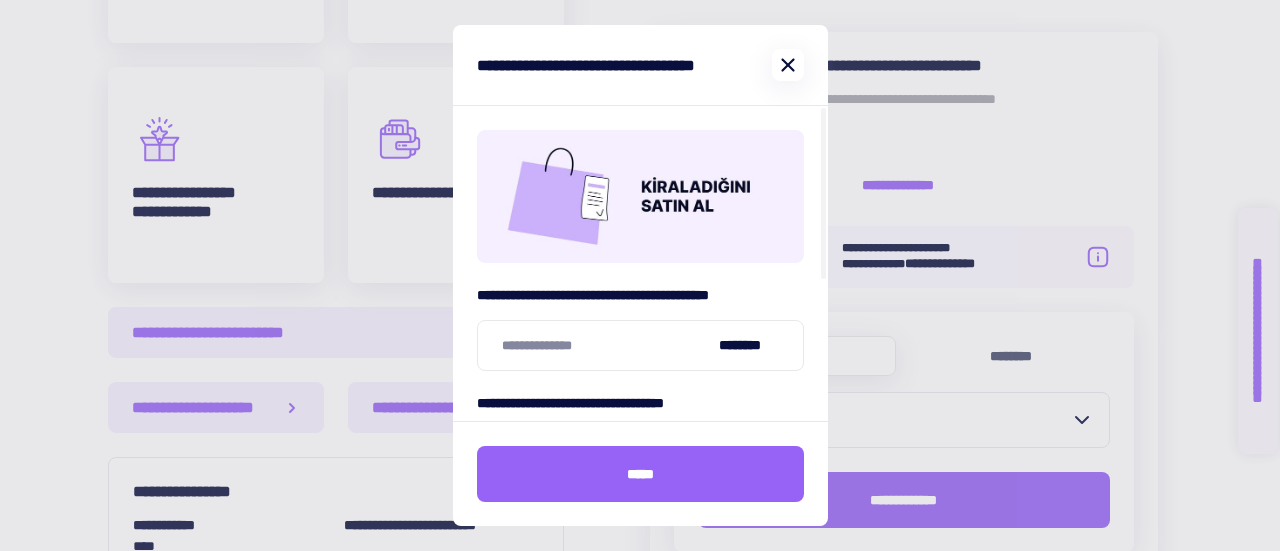 click at bounding box center (788, 65) 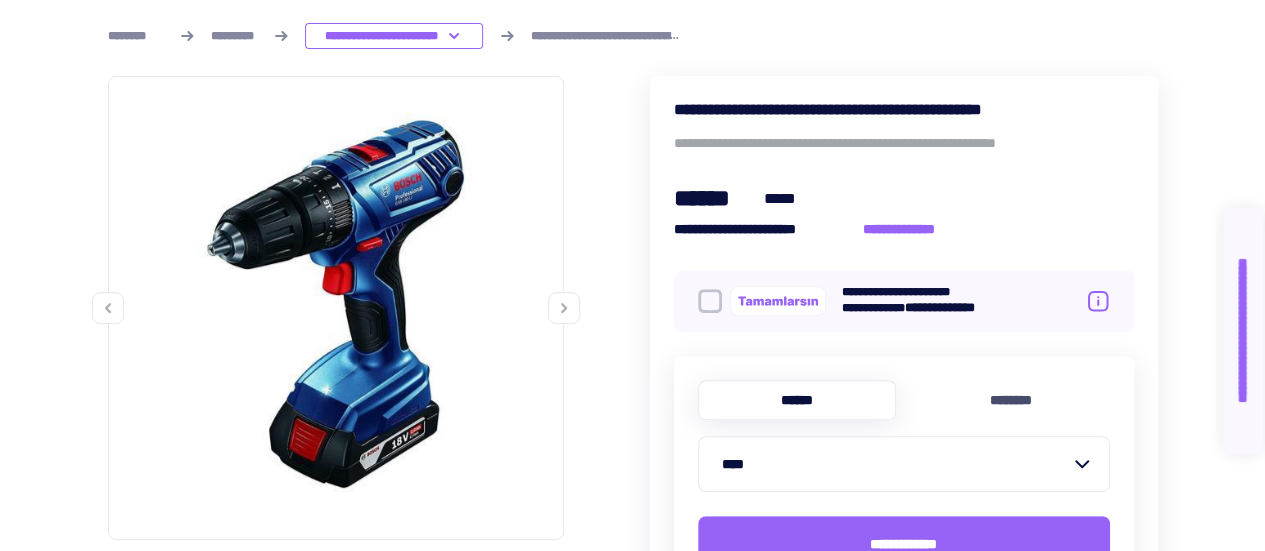 scroll, scrollTop: 274, scrollLeft: 0, axis: vertical 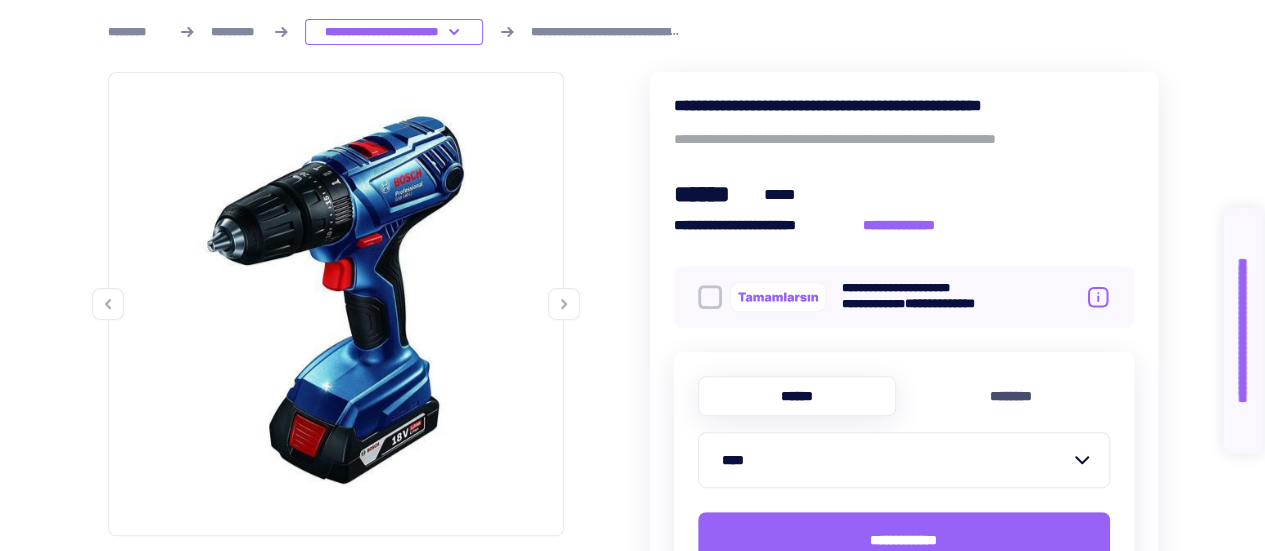 click at bounding box center (564, 304) 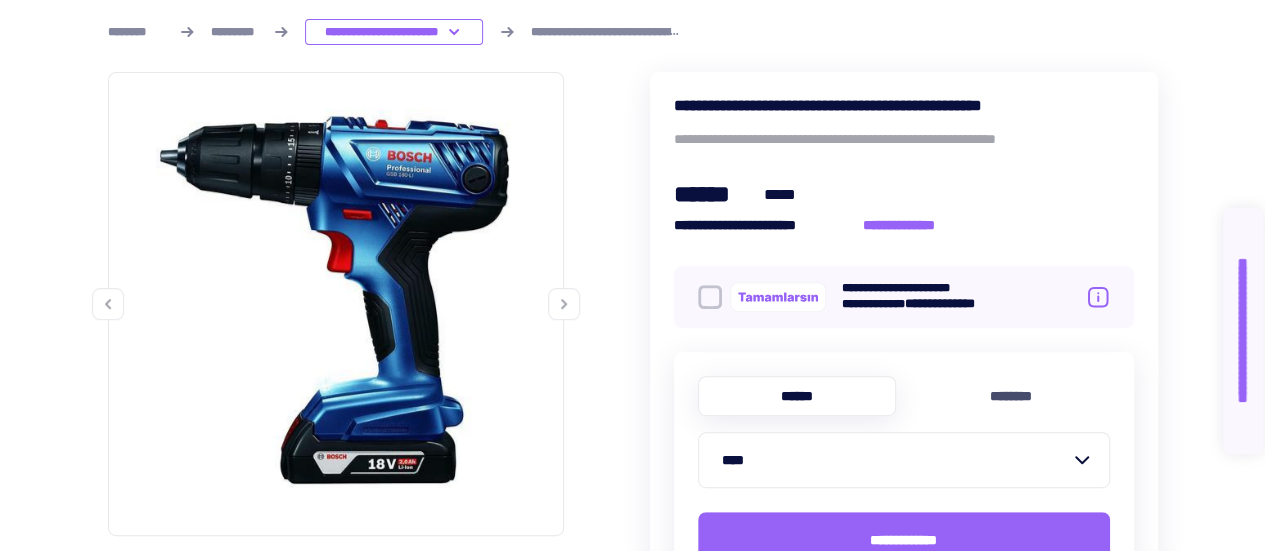 click at bounding box center [564, 304] 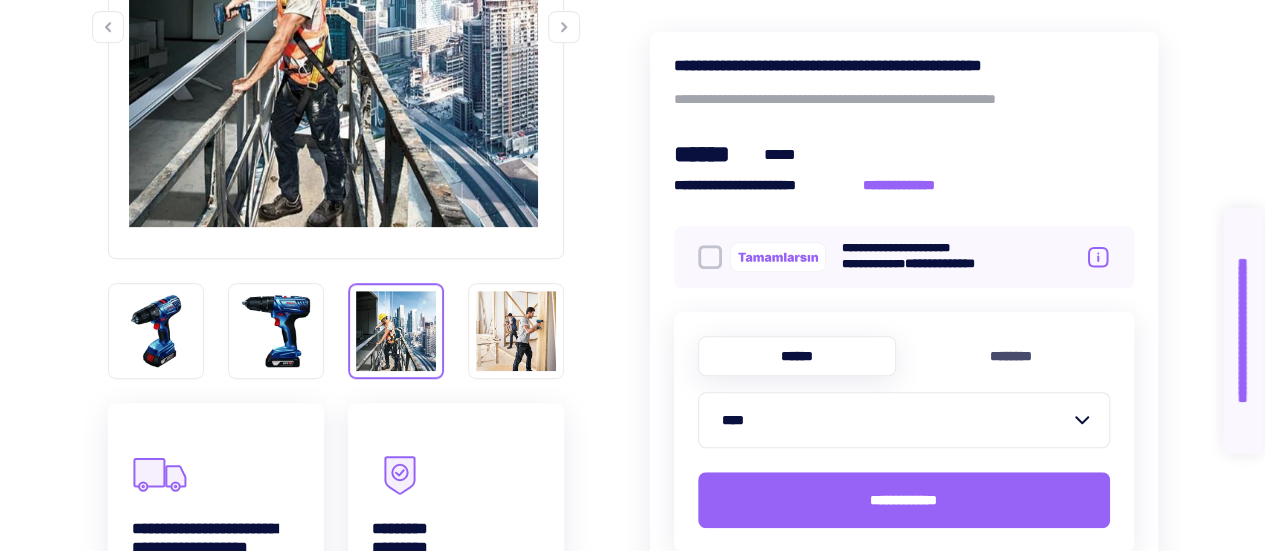 scroll, scrollTop: 283, scrollLeft: 0, axis: vertical 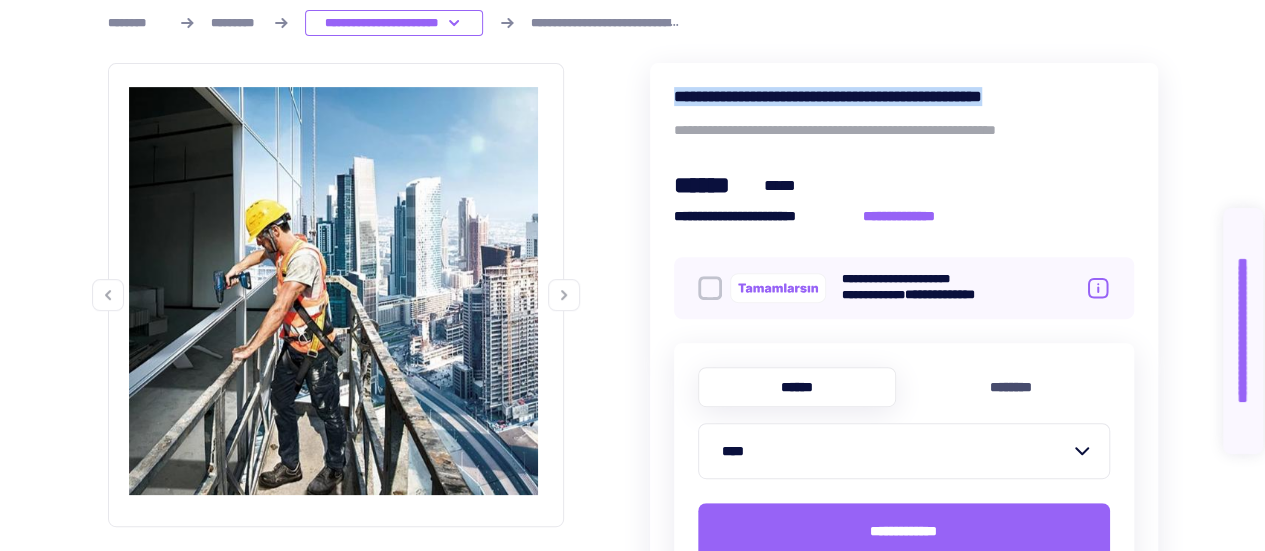 drag, startPoint x: 670, startPoint y: 97, endPoint x: 1096, endPoint y: 89, distance: 426.0751 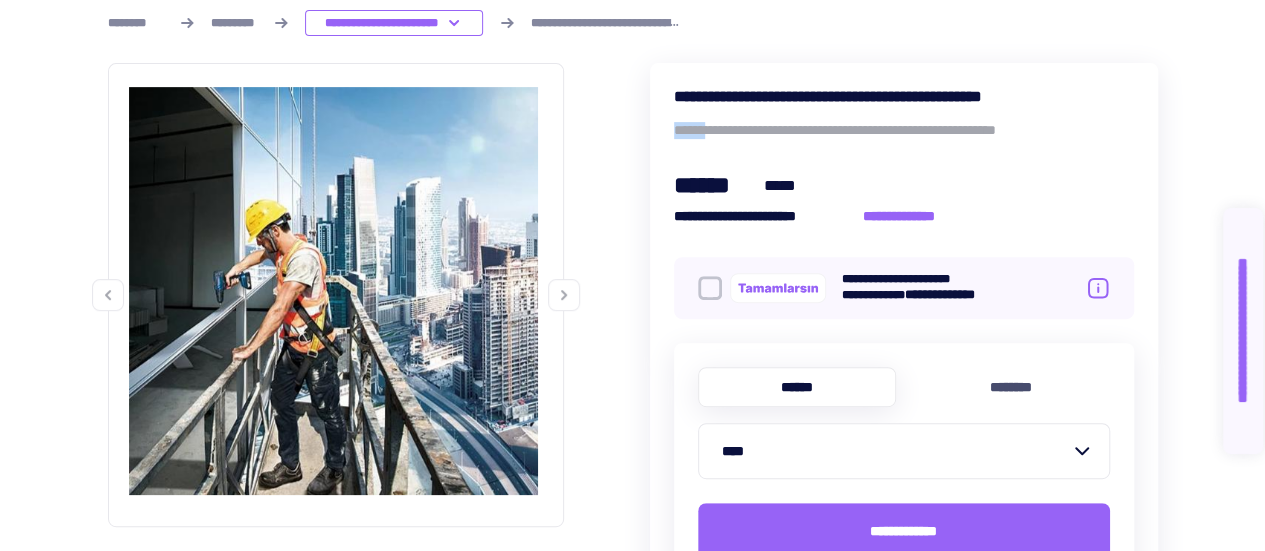 drag, startPoint x: 1130, startPoint y: 101, endPoint x: 719, endPoint y: 109, distance: 411.07785 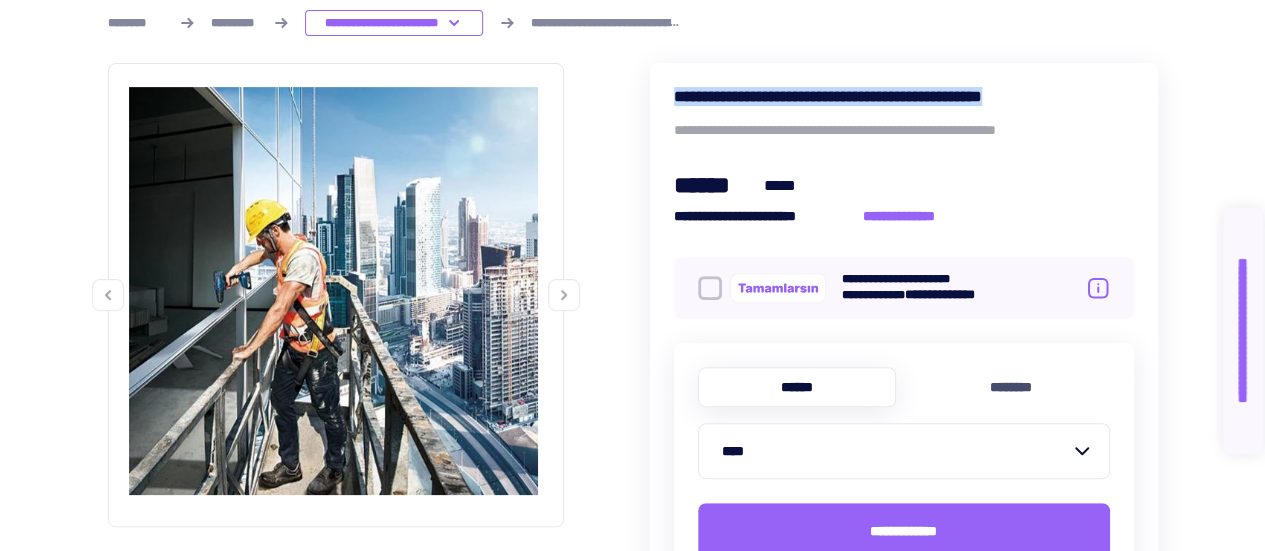 drag, startPoint x: 673, startPoint y: 98, endPoint x: 1099, endPoint y: 82, distance: 426.30035 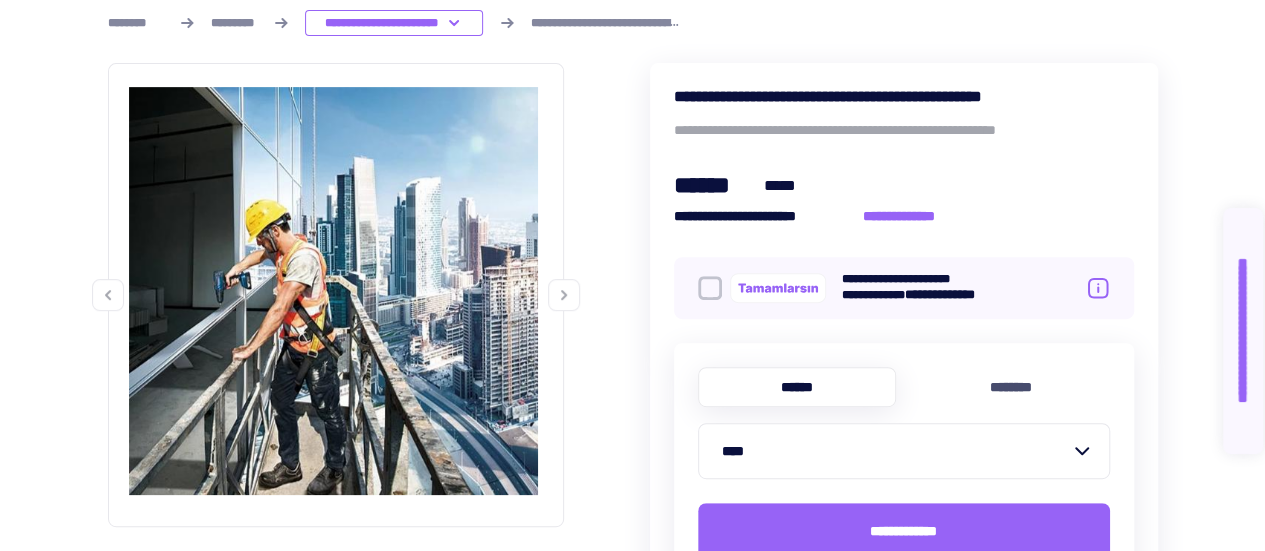 click on "**********" at bounding box center (904, 335) 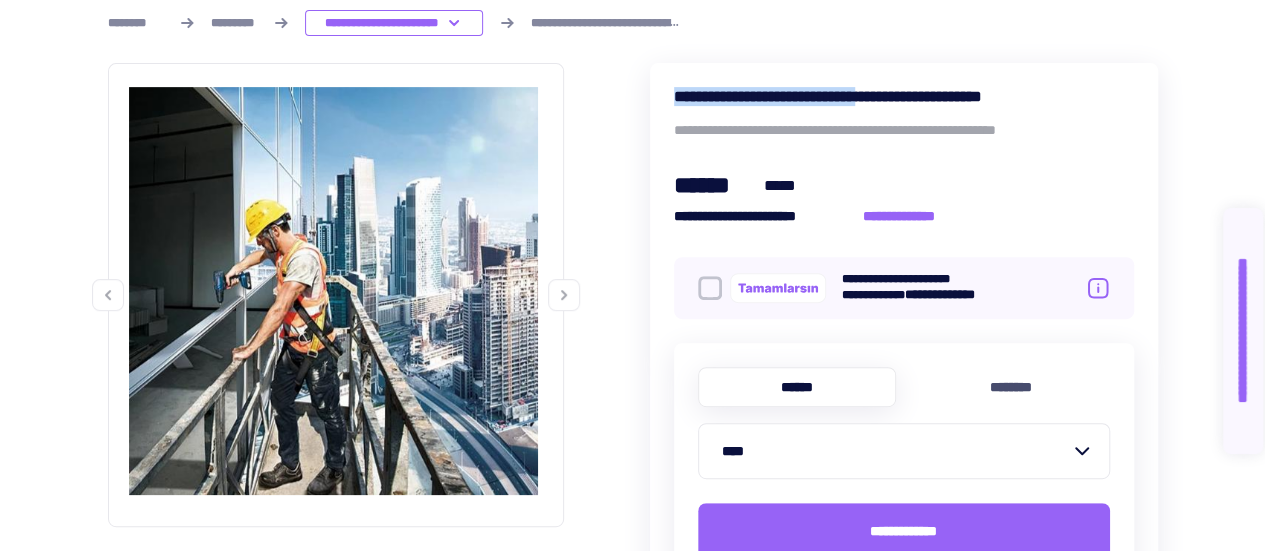 drag, startPoint x: 670, startPoint y: 99, endPoint x: 914, endPoint y: 103, distance: 244.03279 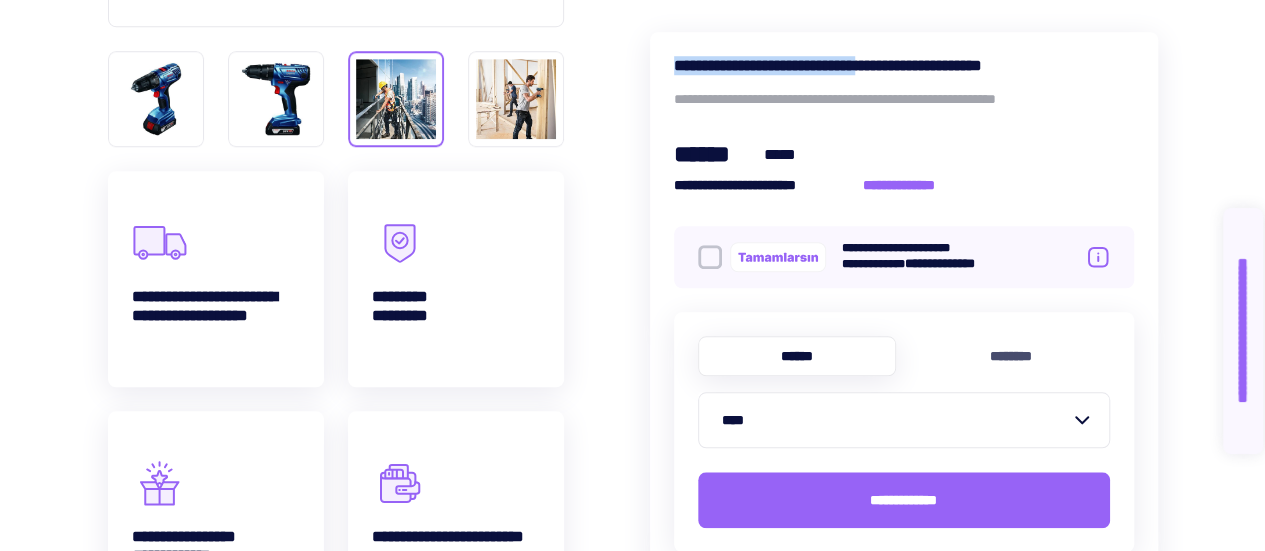 scroll, scrollTop: 785, scrollLeft: 0, axis: vertical 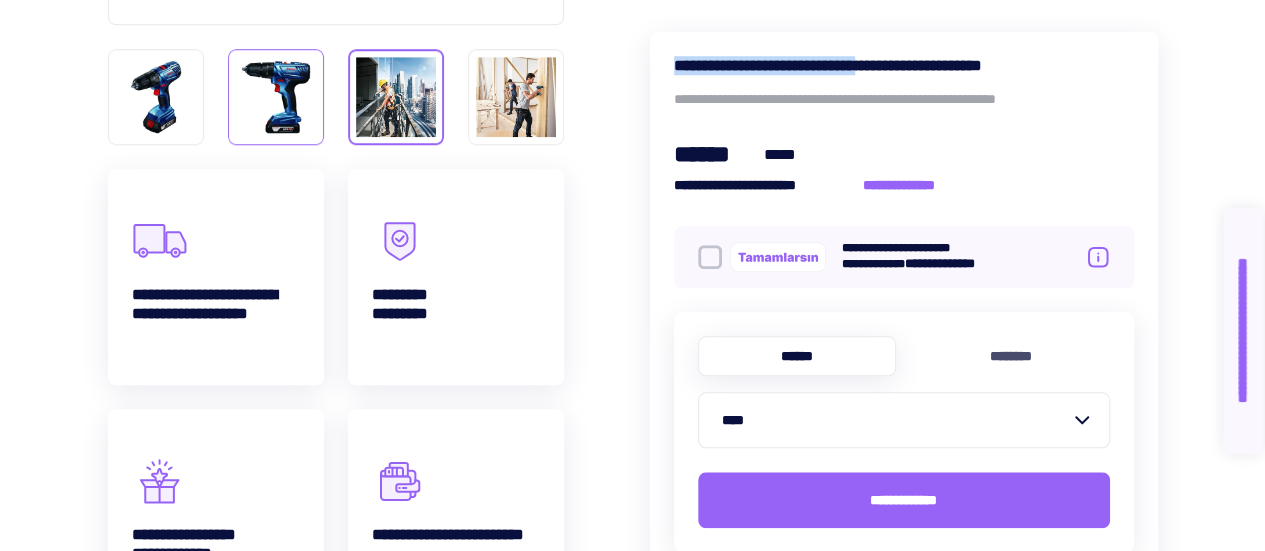 click at bounding box center (156, 97) 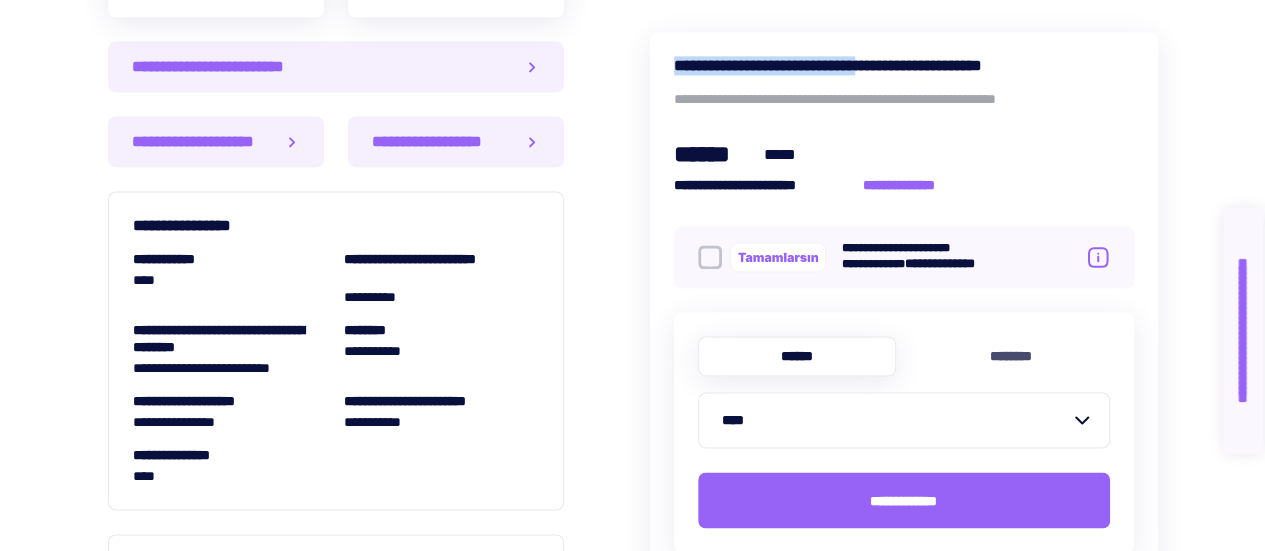 scroll, scrollTop: 1393, scrollLeft: 0, axis: vertical 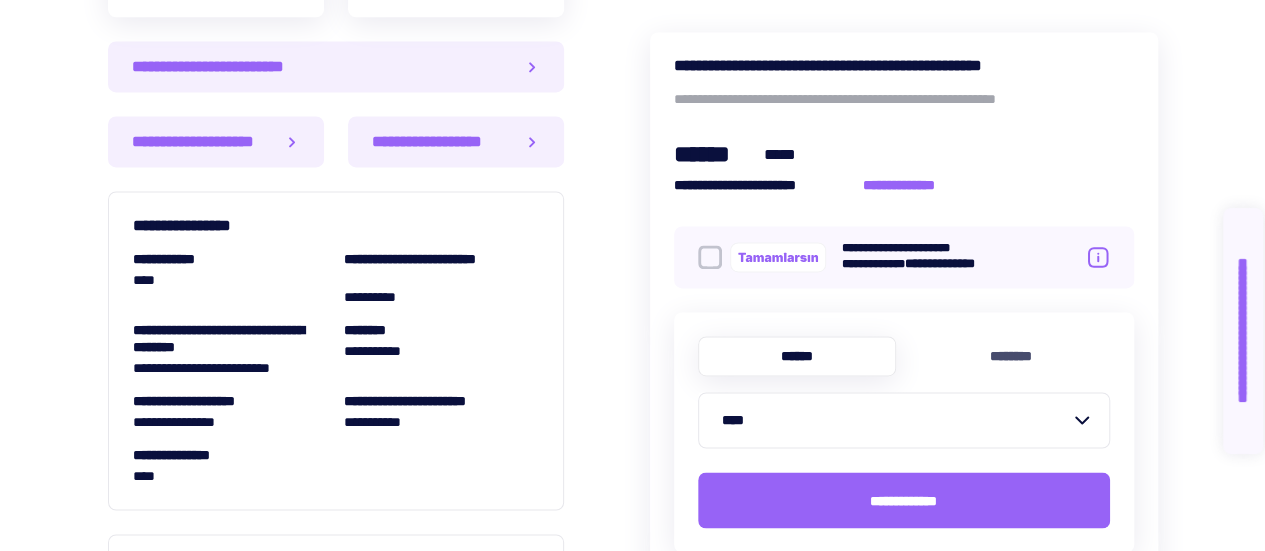 click on "**********" at bounding box center (336, 350) 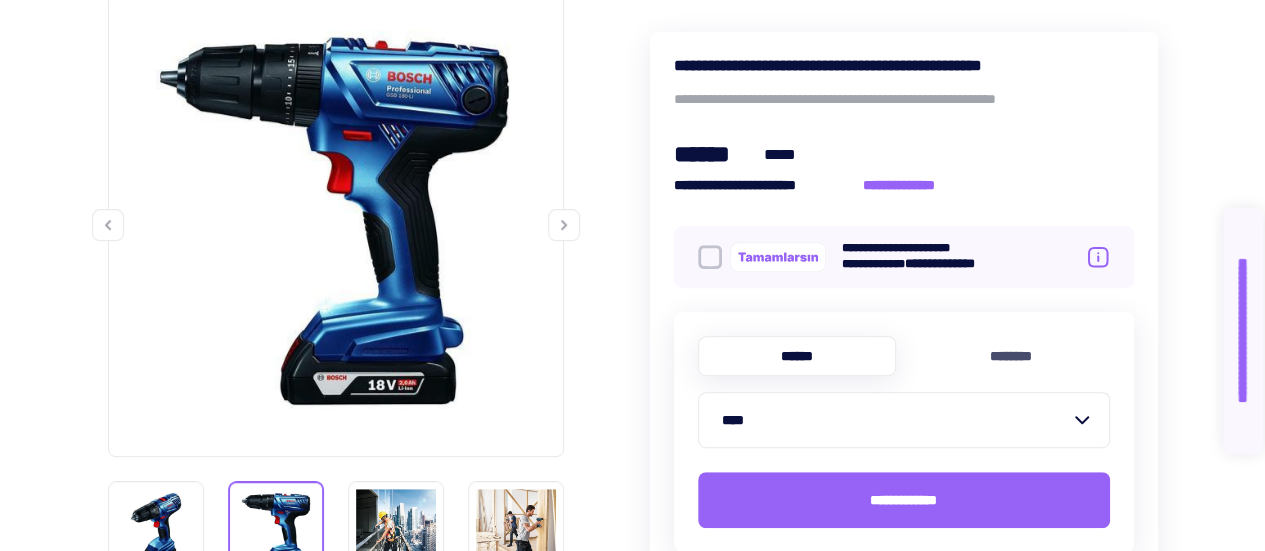 scroll, scrollTop: 352, scrollLeft: 0, axis: vertical 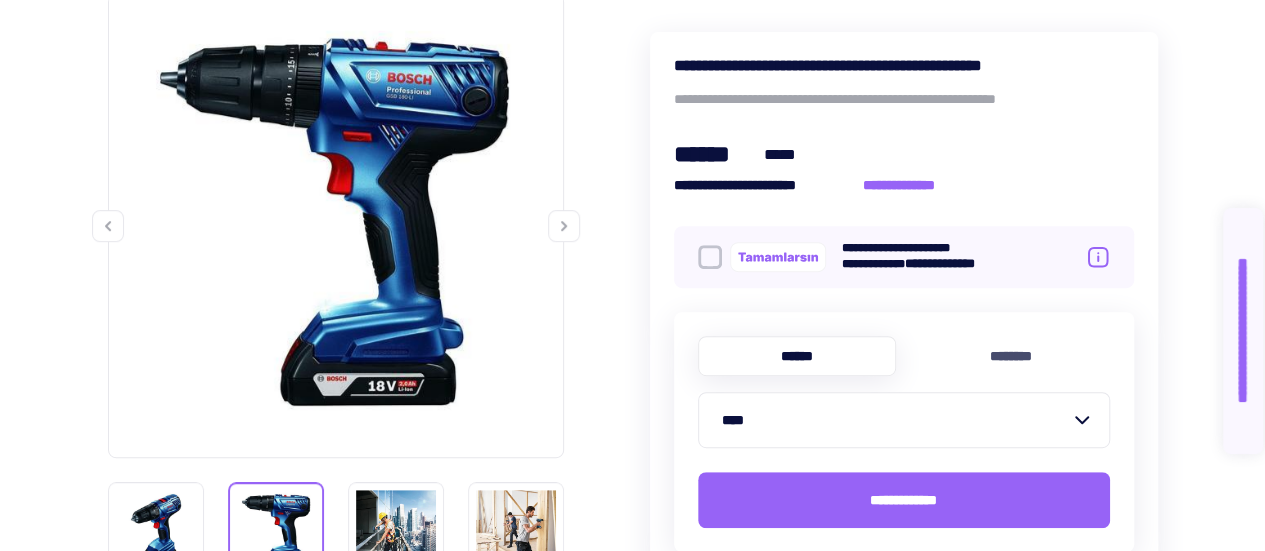 click at bounding box center [336, 226] 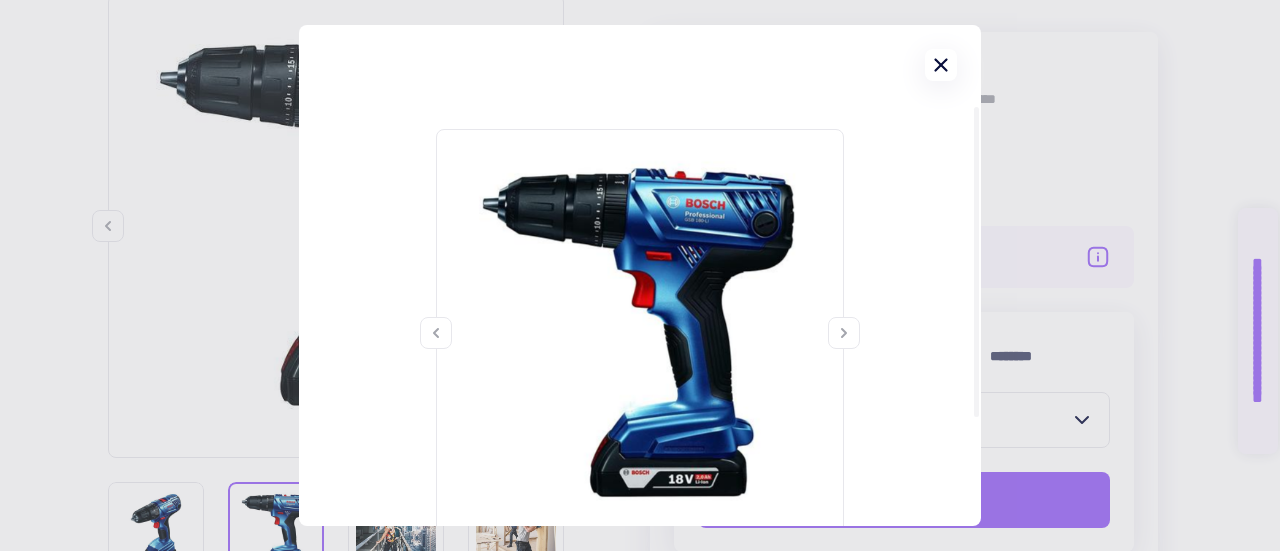 click at bounding box center [941, 65] 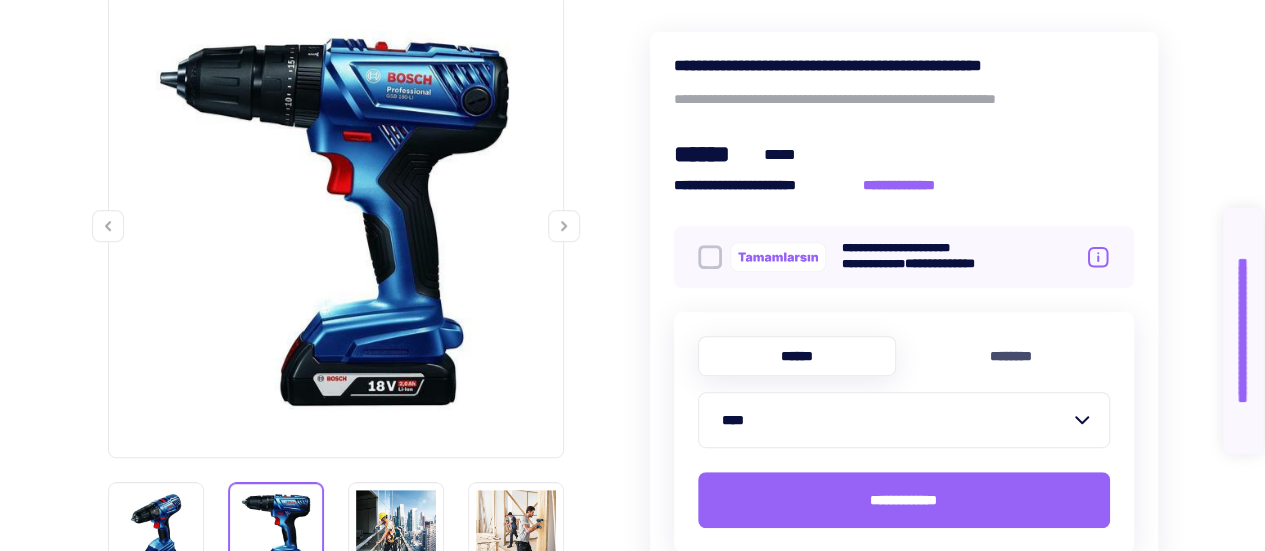 click at bounding box center [564, 226] 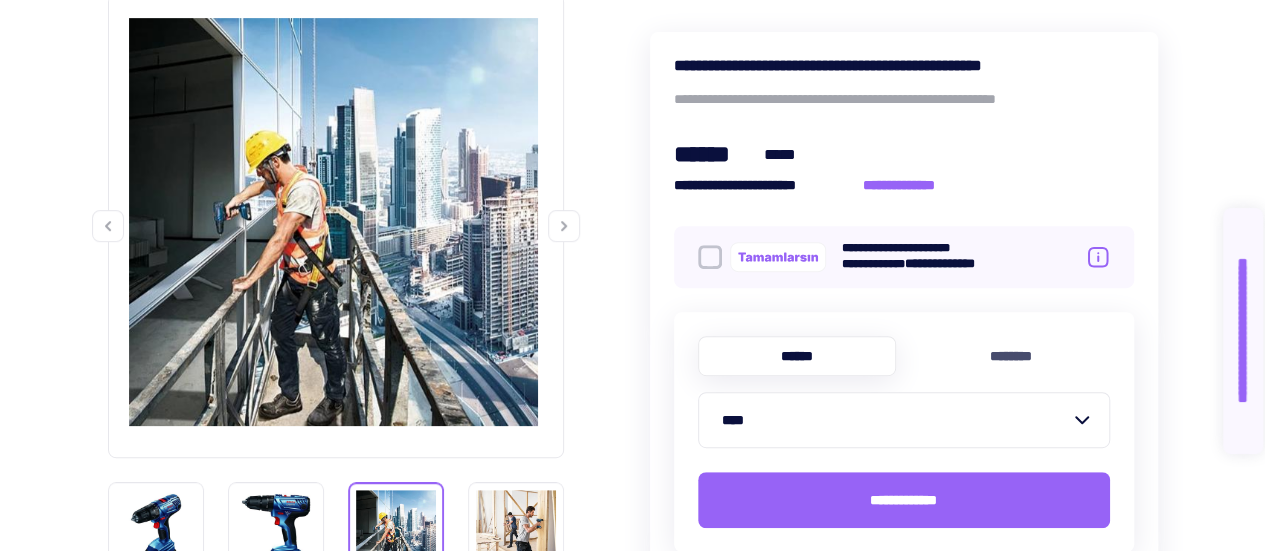 click at bounding box center [564, 226] 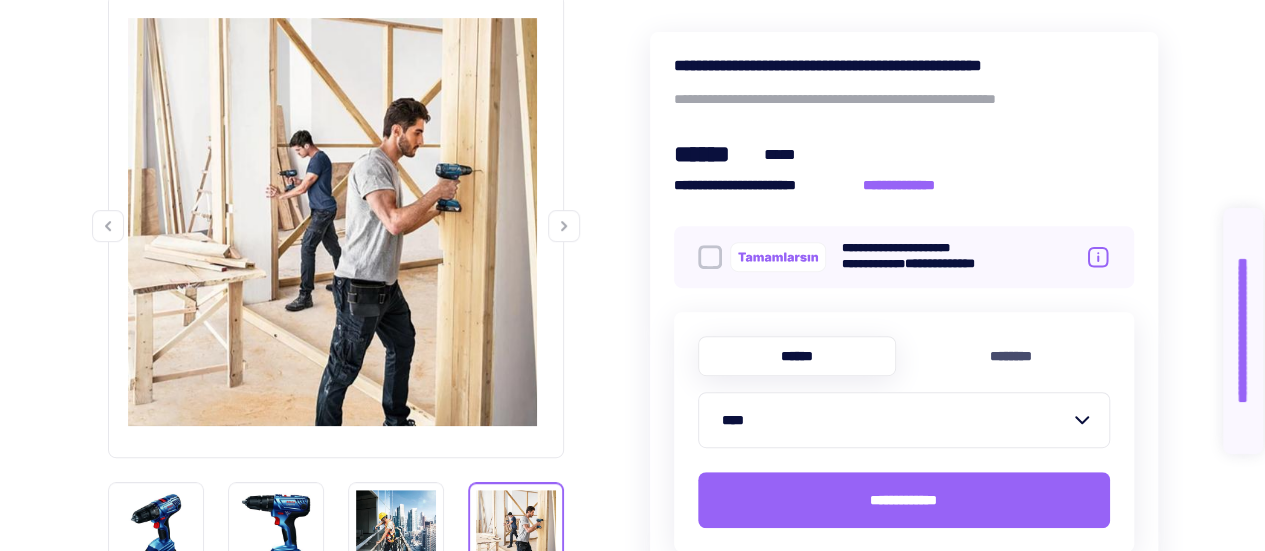 click at bounding box center [564, 226] 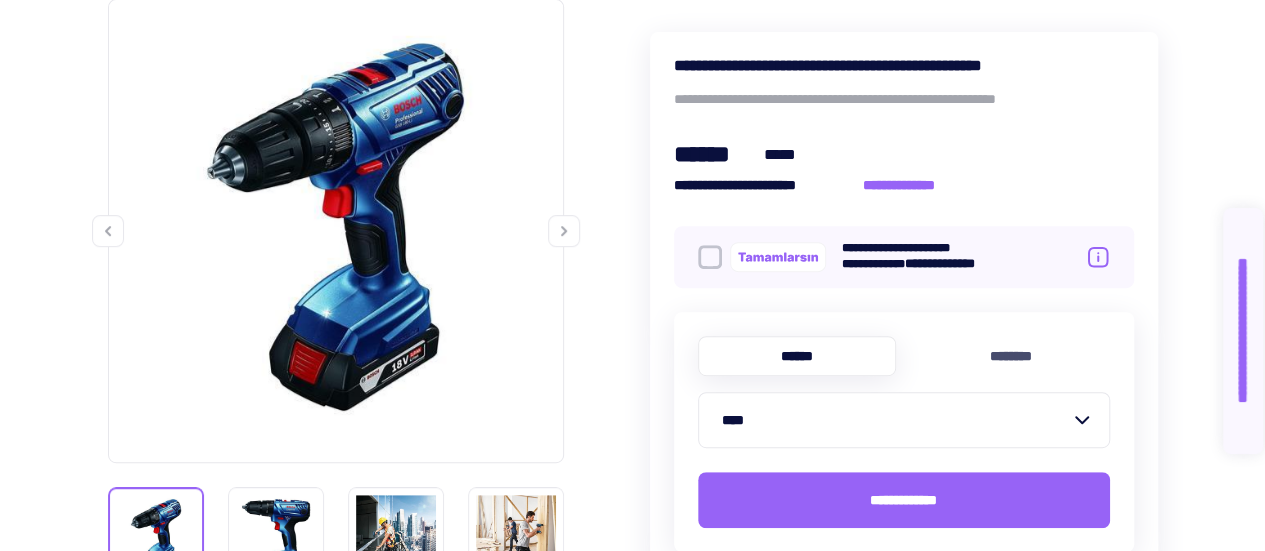 scroll, scrollTop: 348, scrollLeft: 0, axis: vertical 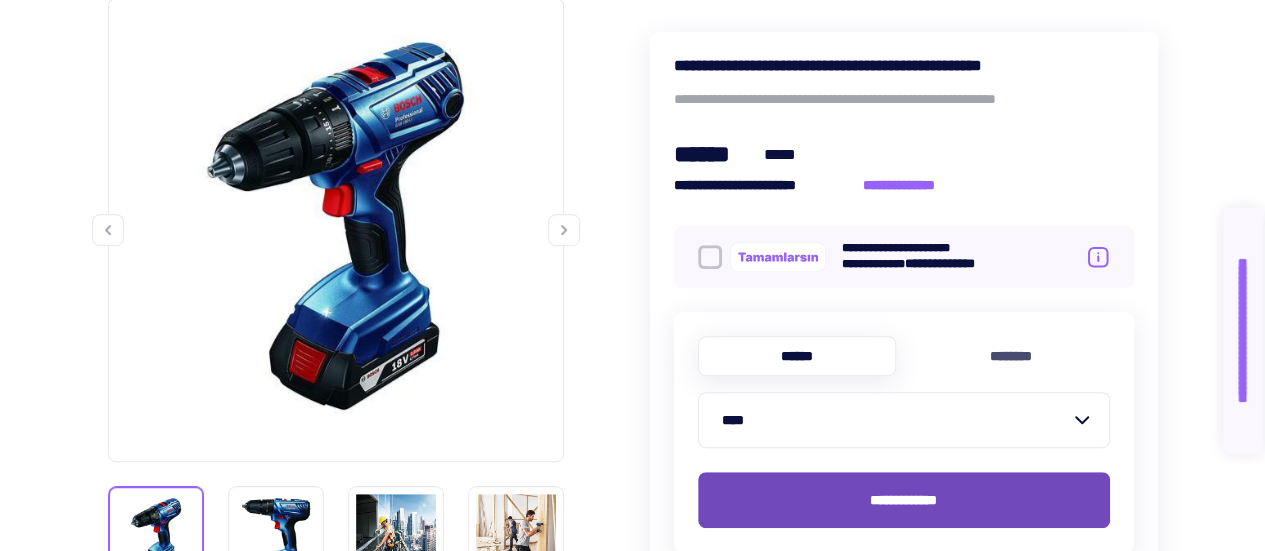click on "**********" at bounding box center (904, 500) 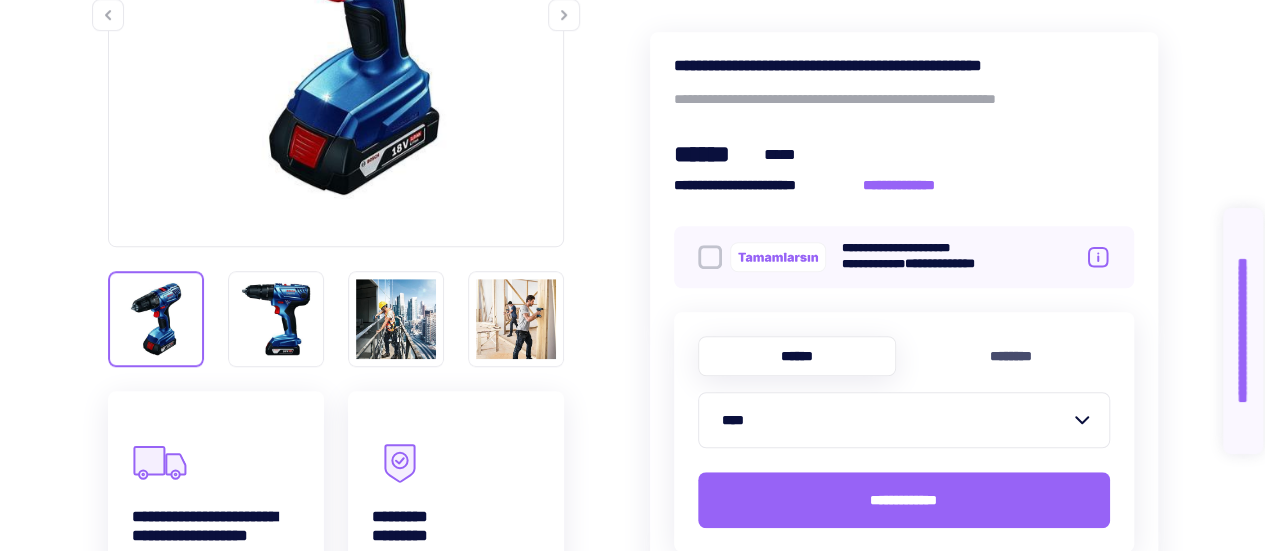 scroll, scrollTop: 585, scrollLeft: 0, axis: vertical 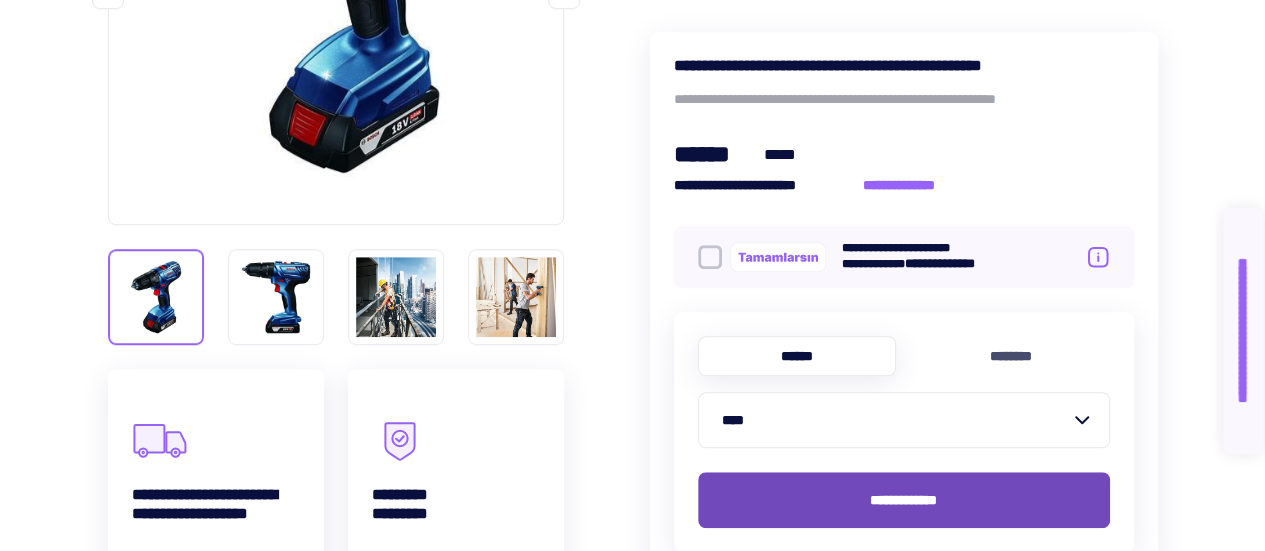 click on "**********" at bounding box center [904, 500] 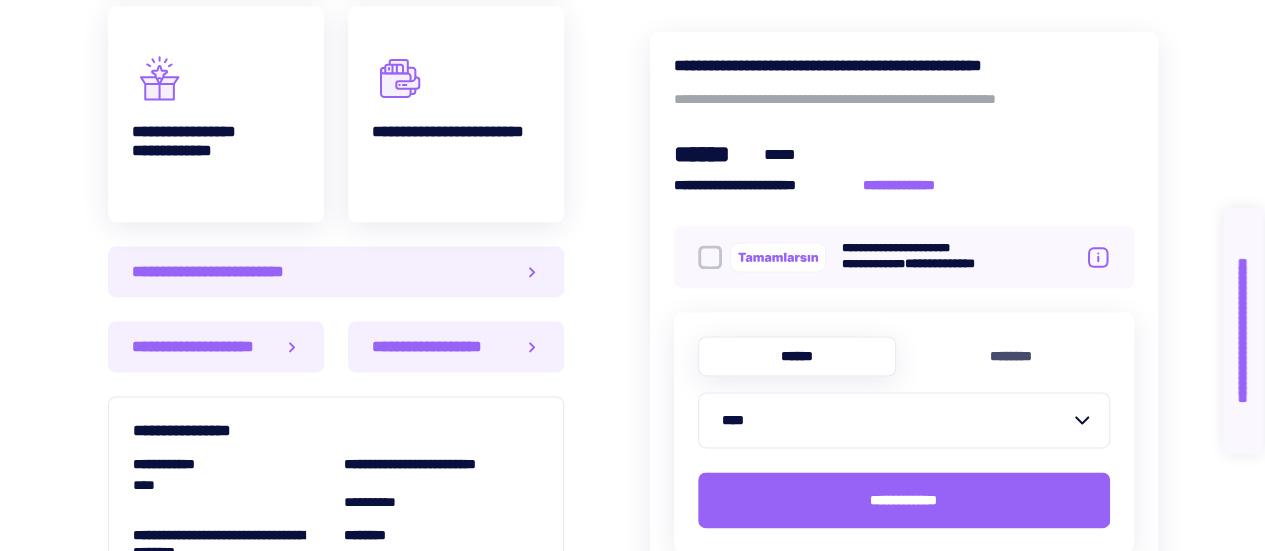scroll, scrollTop: 1198, scrollLeft: 0, axis: vertical 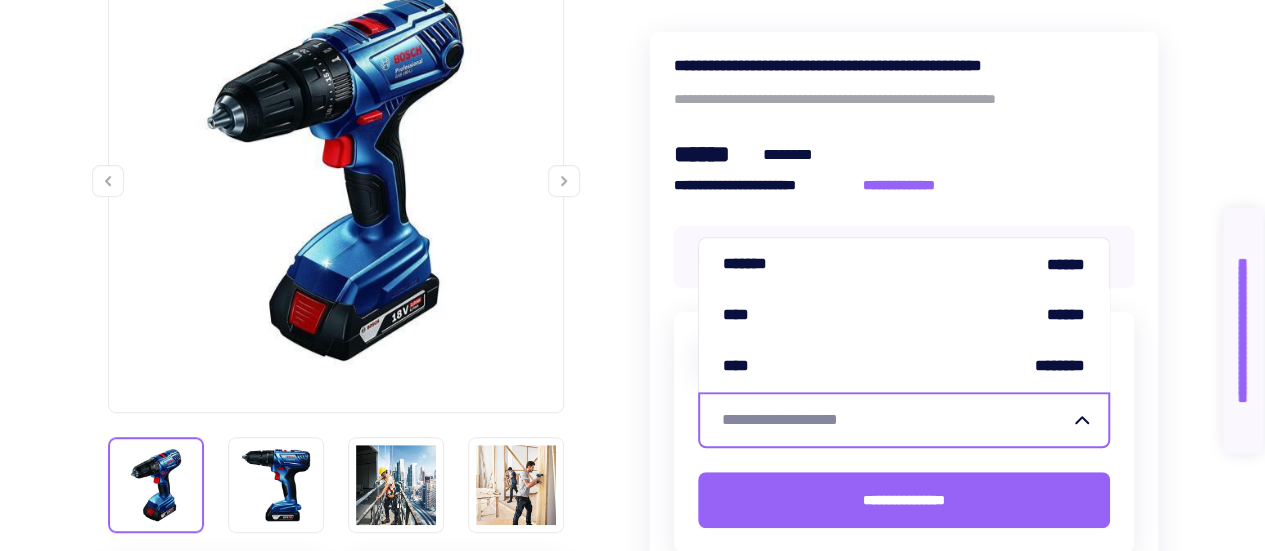 click on "**********" at bounding box center (892, 420) 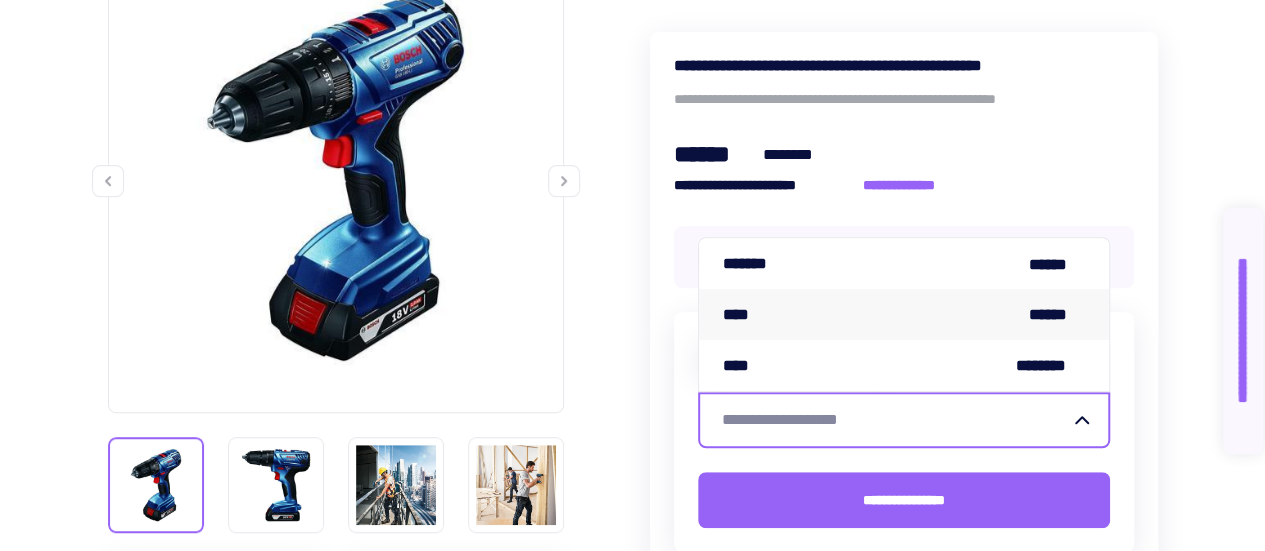 click on "**** ******" at bounding box center [904, 314] 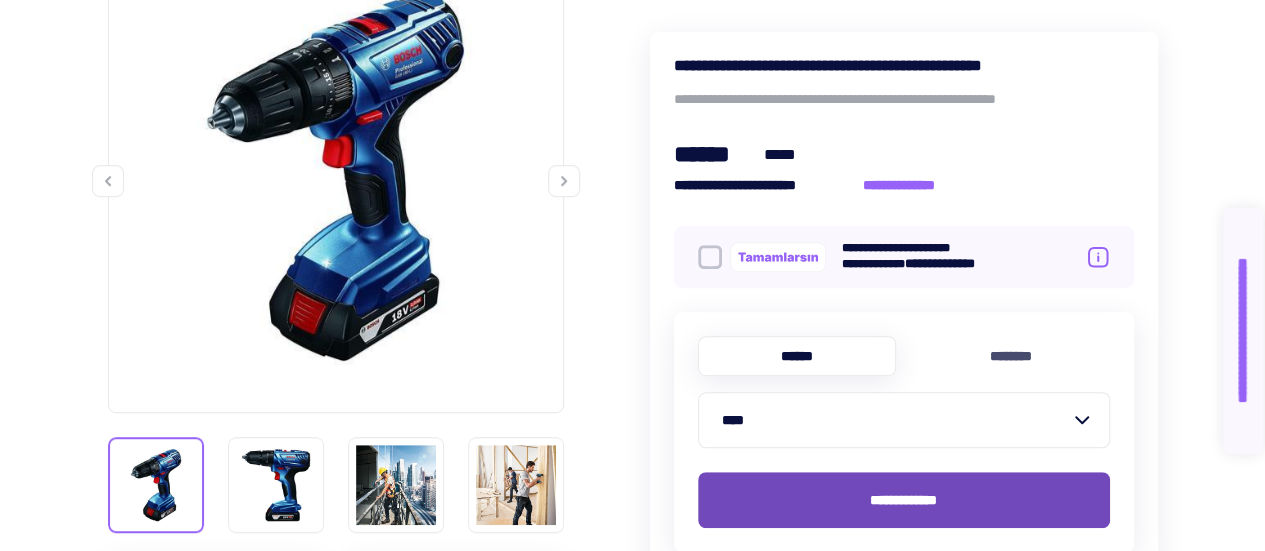 click on "**********" at bounding box center [903, 500] 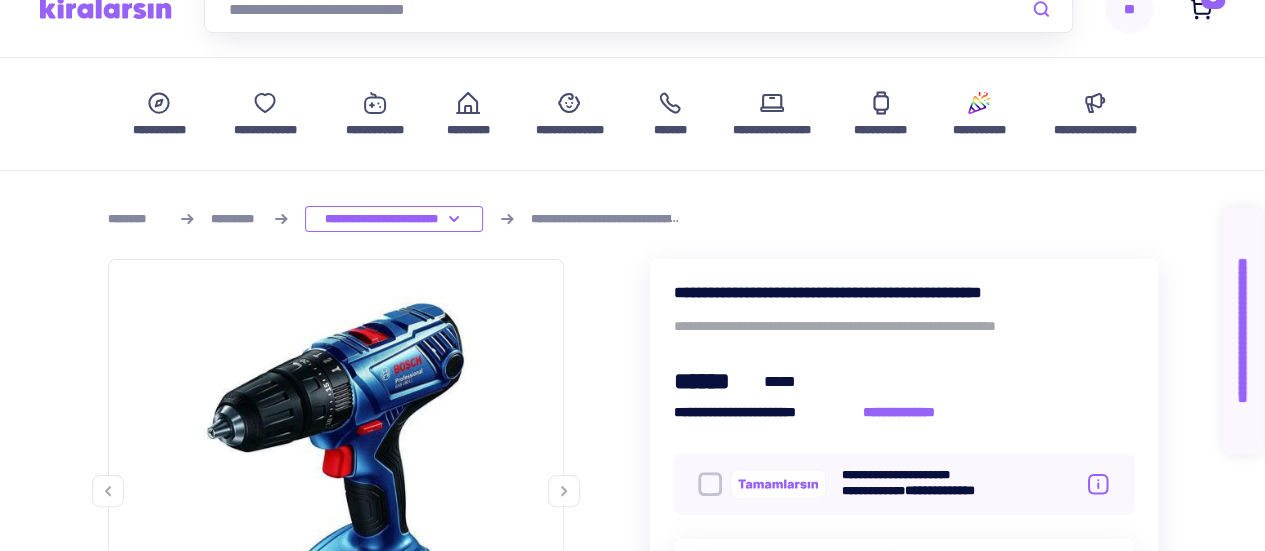 scroll, scrollTop: 0, scrollLeft: 0, axis: both 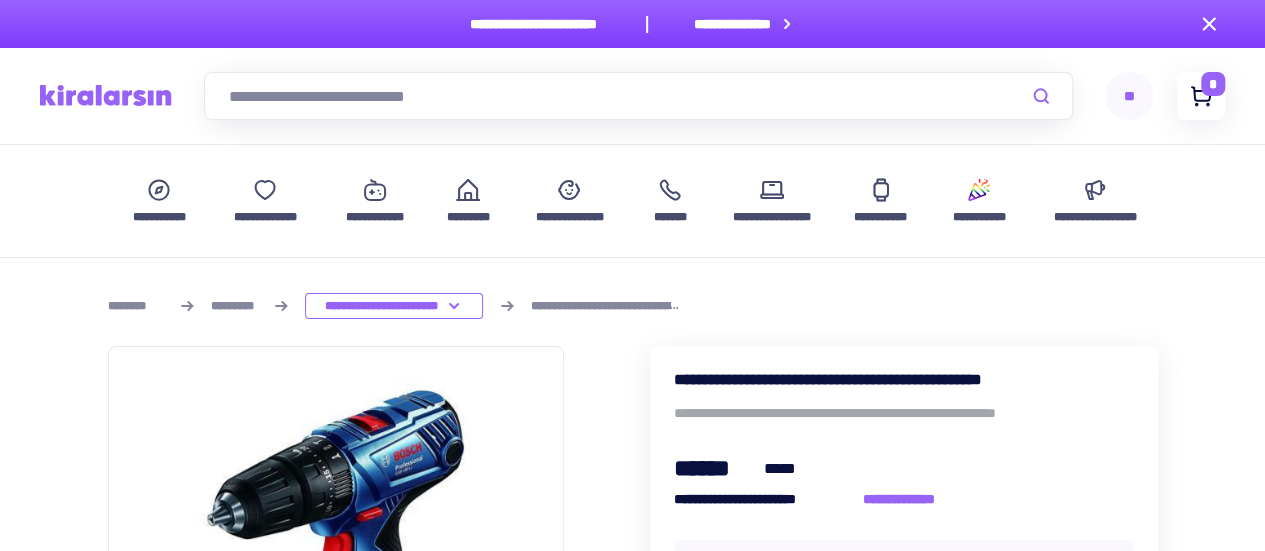 click at bounding box center (1201, 96) 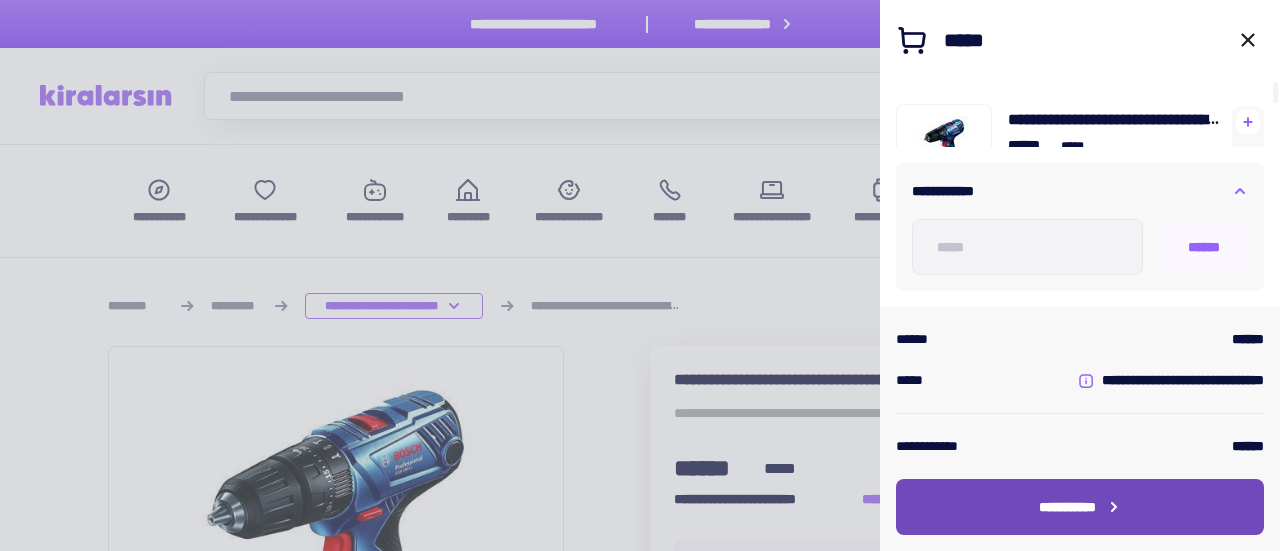 click on "**********" at bounding box center (1067, 507) 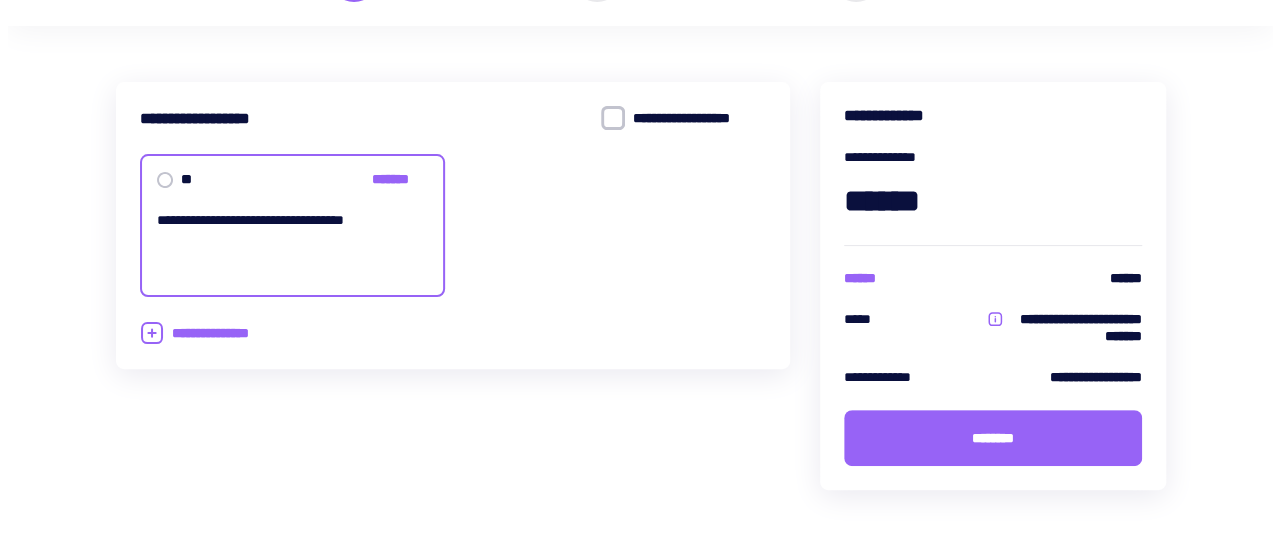 scroll, scrollTop: 154, scrollLeft: 0, axis: vertical 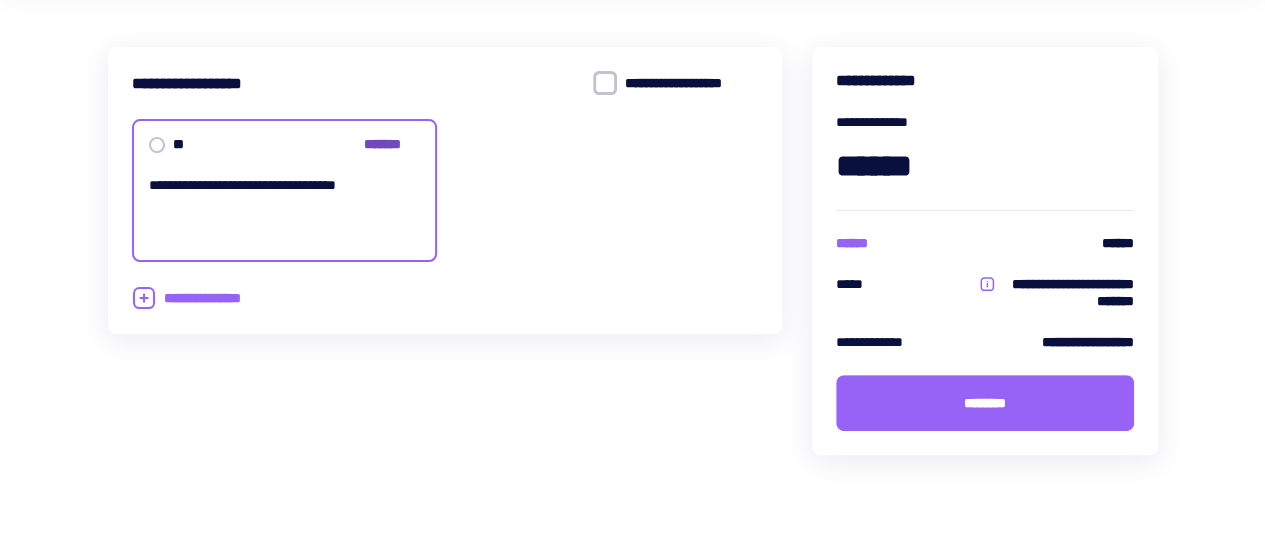 click on "*******" at bounding box center (392, 144) 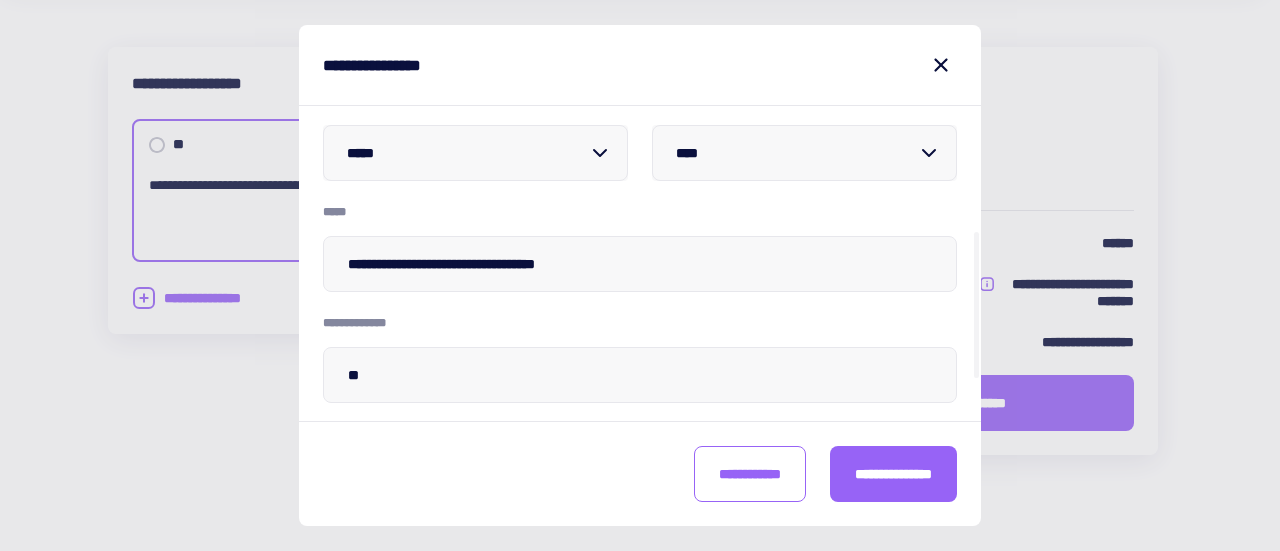 scroll, scrollTop: 259, scrollLeft: 0, axis: vertical 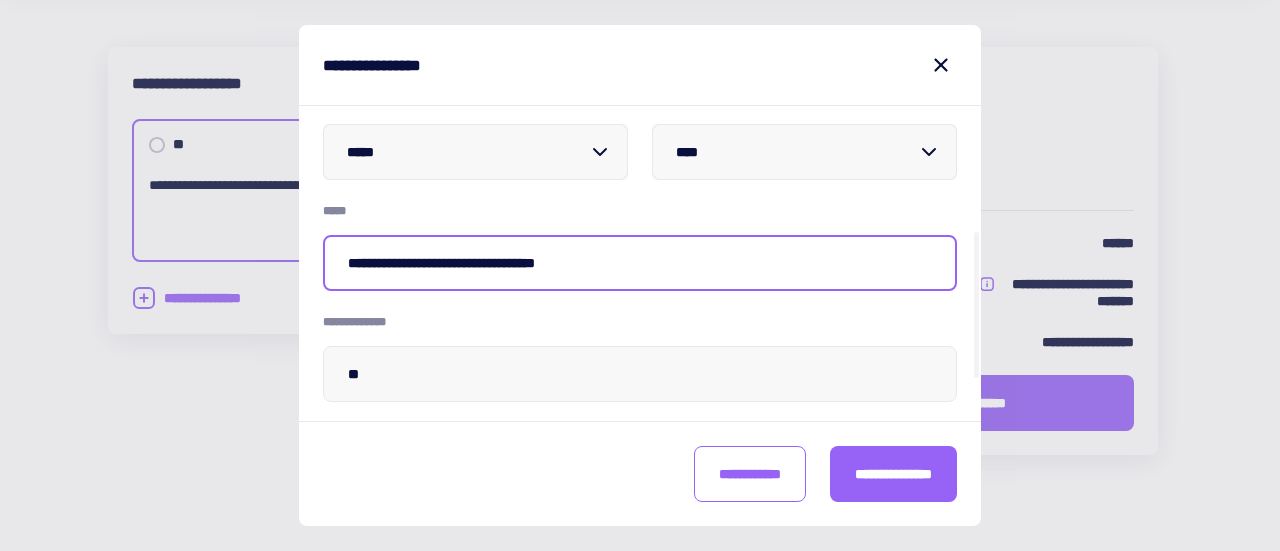 drag, startPoint x: 654, startPoint y: 266, endPoint x: 106, endPoint y: 259, distance: 548.0447 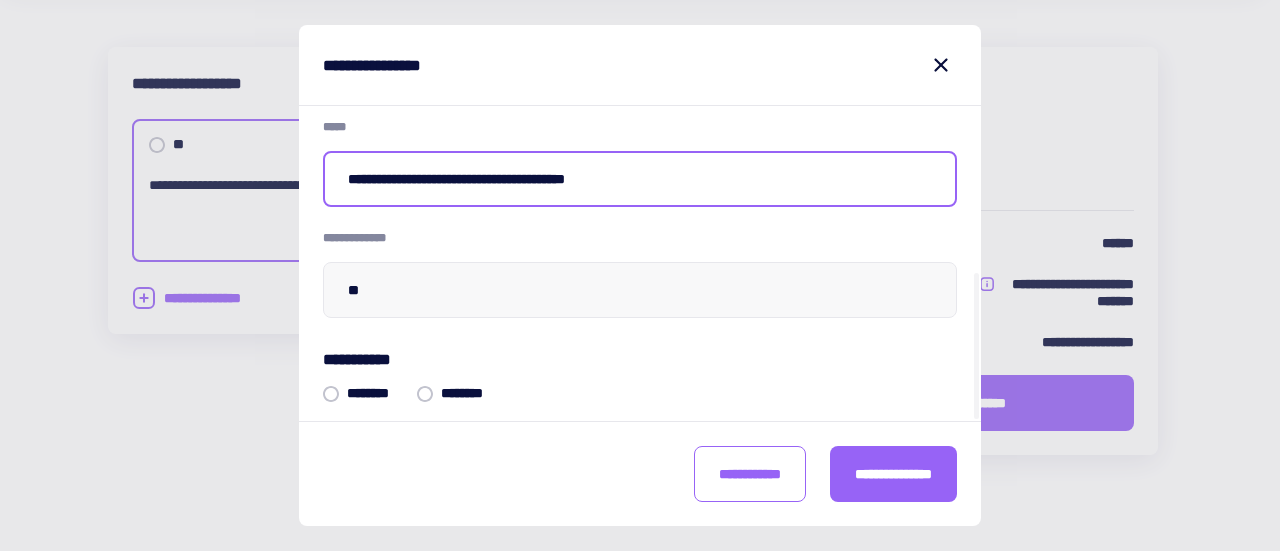 scroll, scrollTop: 346, scrollLeft: 0, axis: vertical 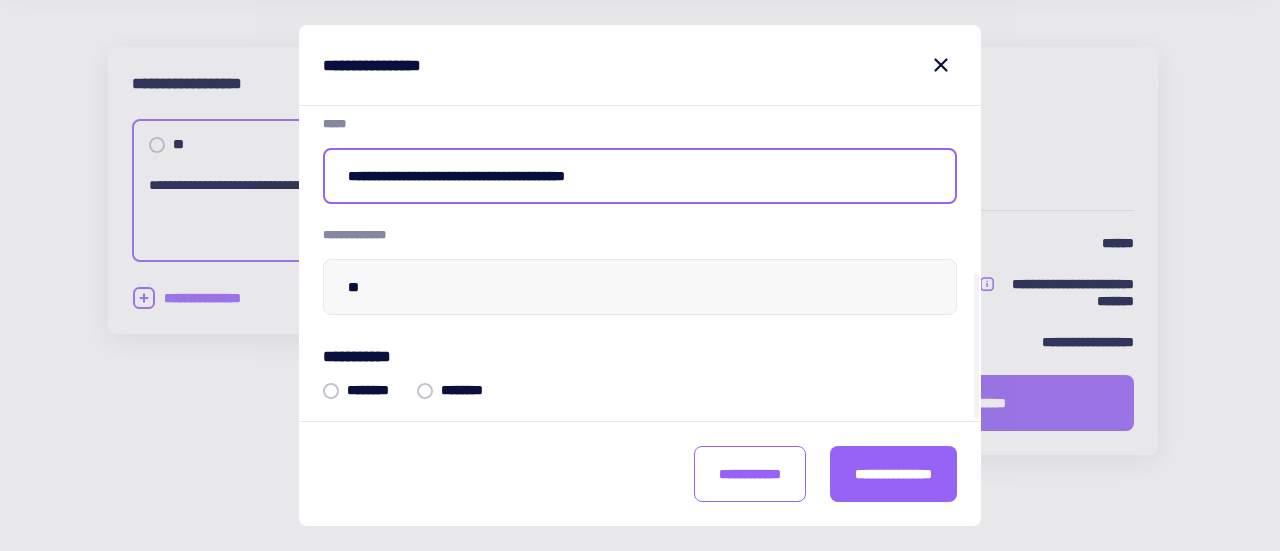 type on "**********" 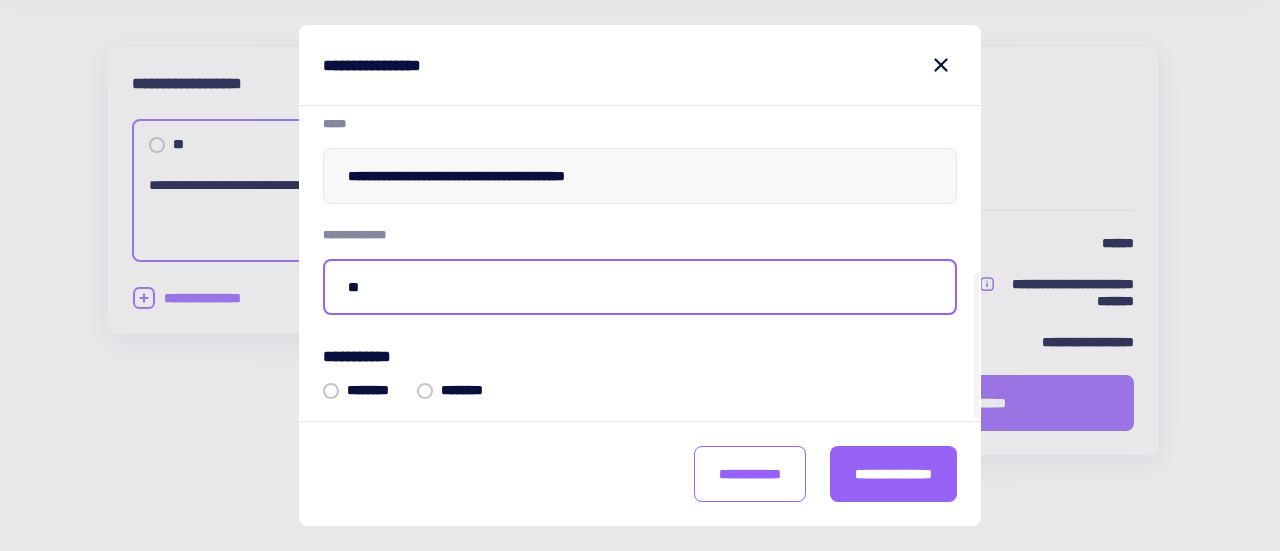 click on "**" at bounding box center (640, 287) 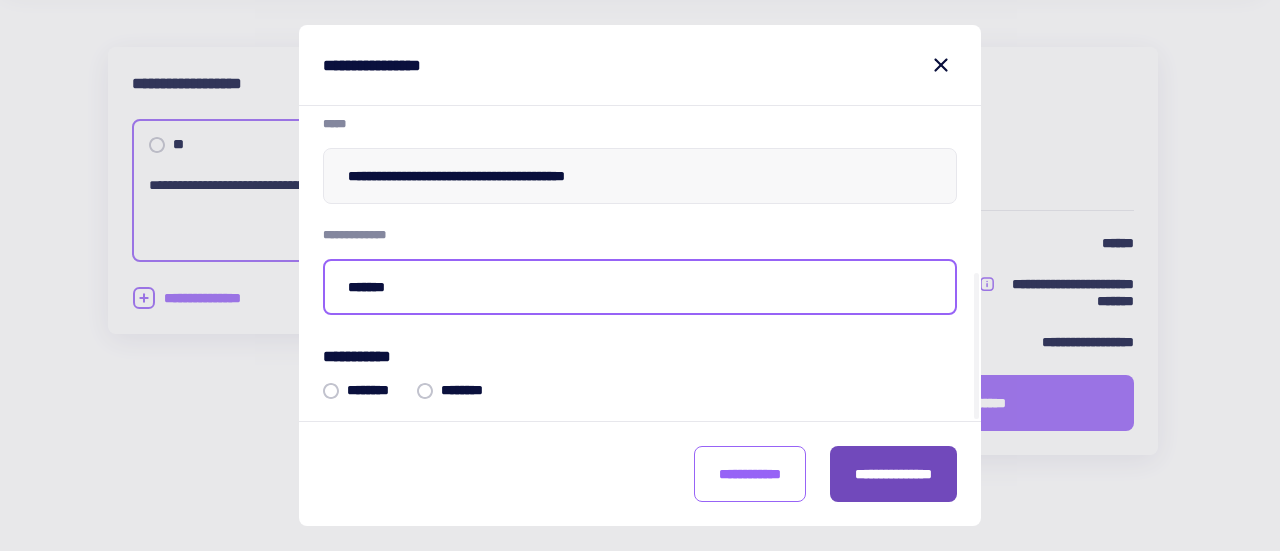type on "*******" 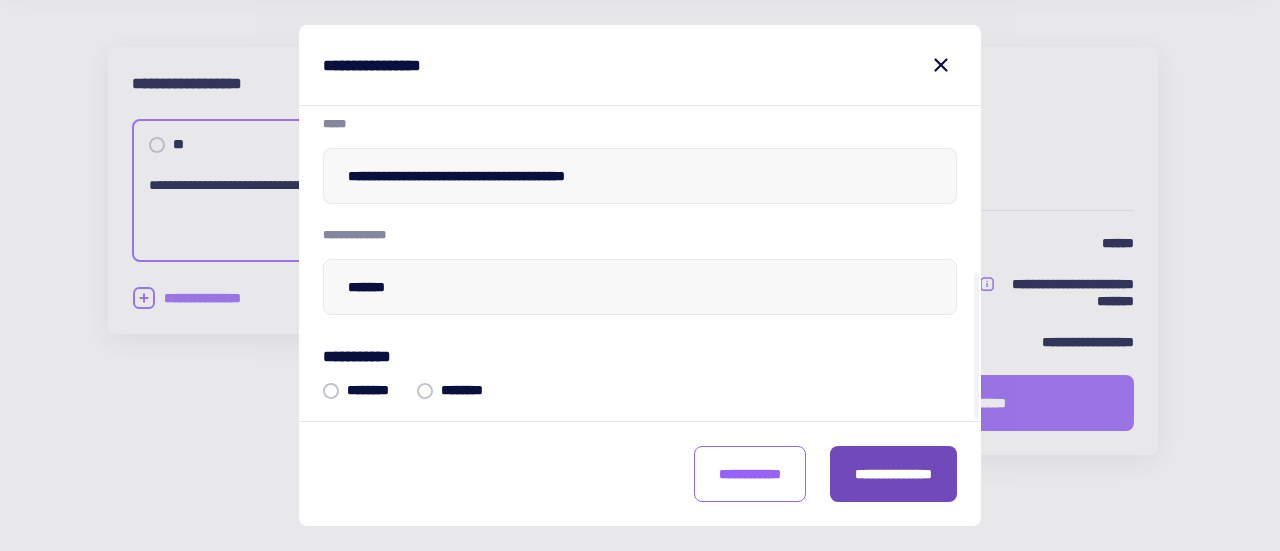 click on "**********" at bounding box center [893, 474] 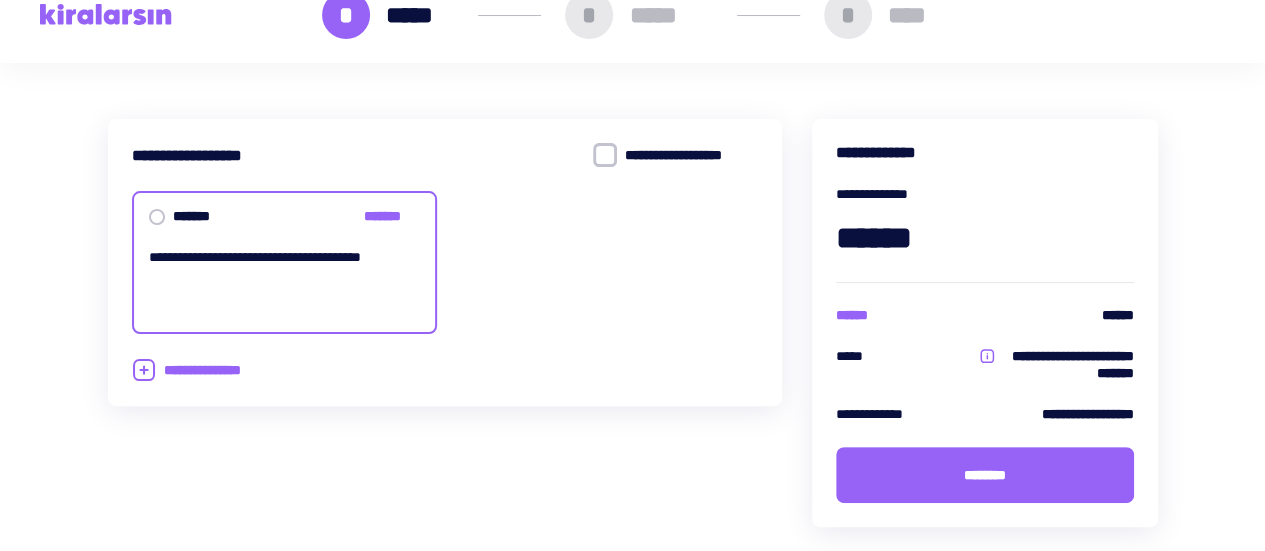 scroll, scrollTop: 154, scrollLeft: 0, axis: vertical 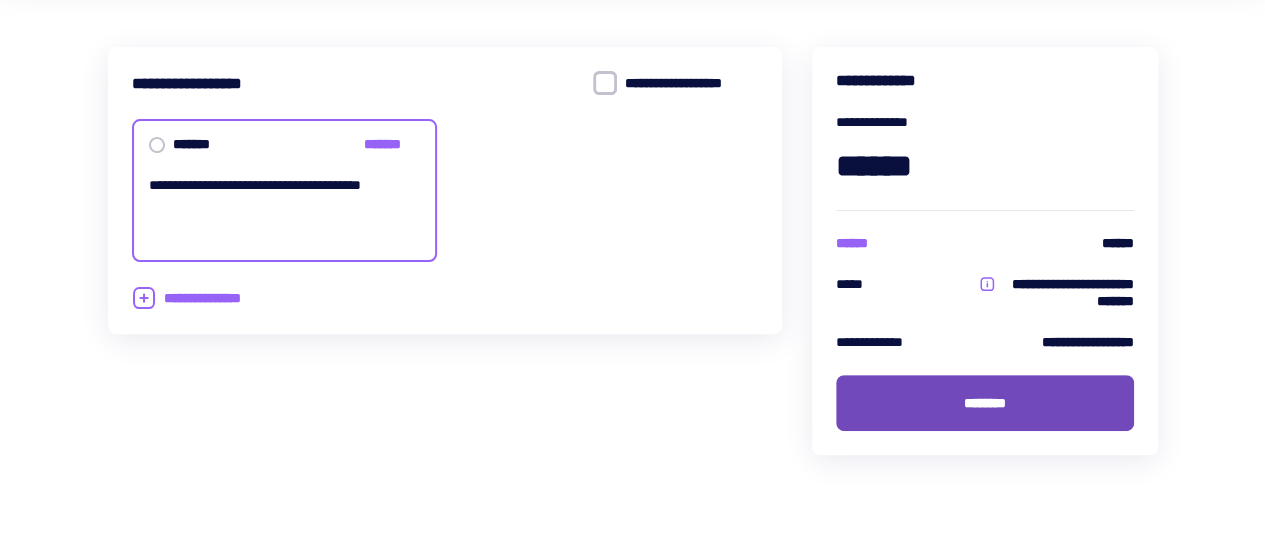 click on "********" at bounding box center [985, 403] 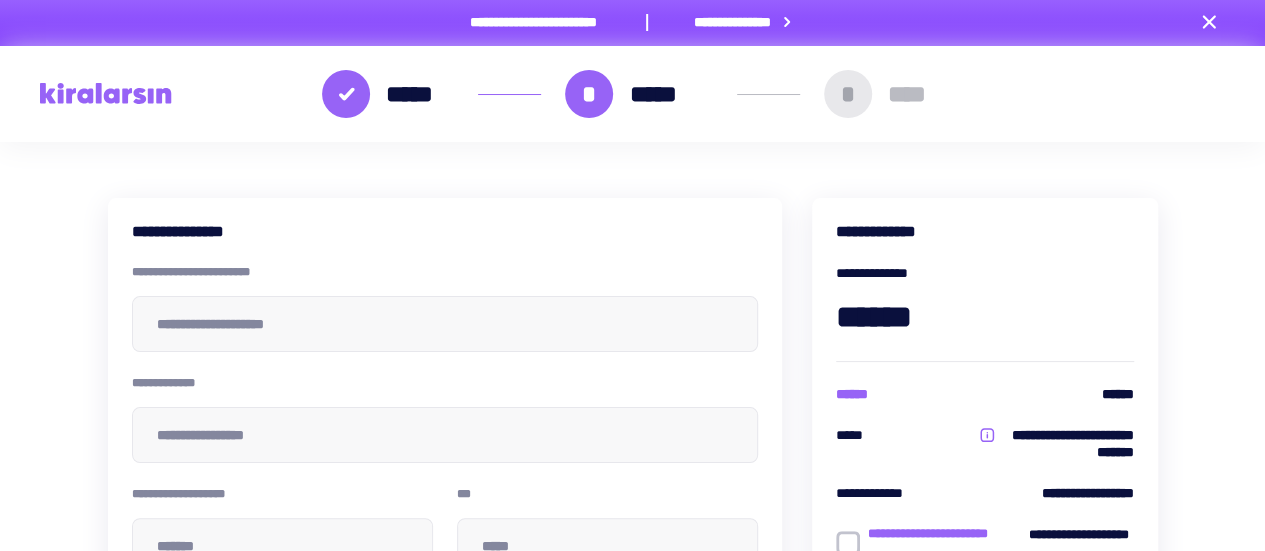 scroll, scrollTop: 0, scrollLeft: 0, axis: both 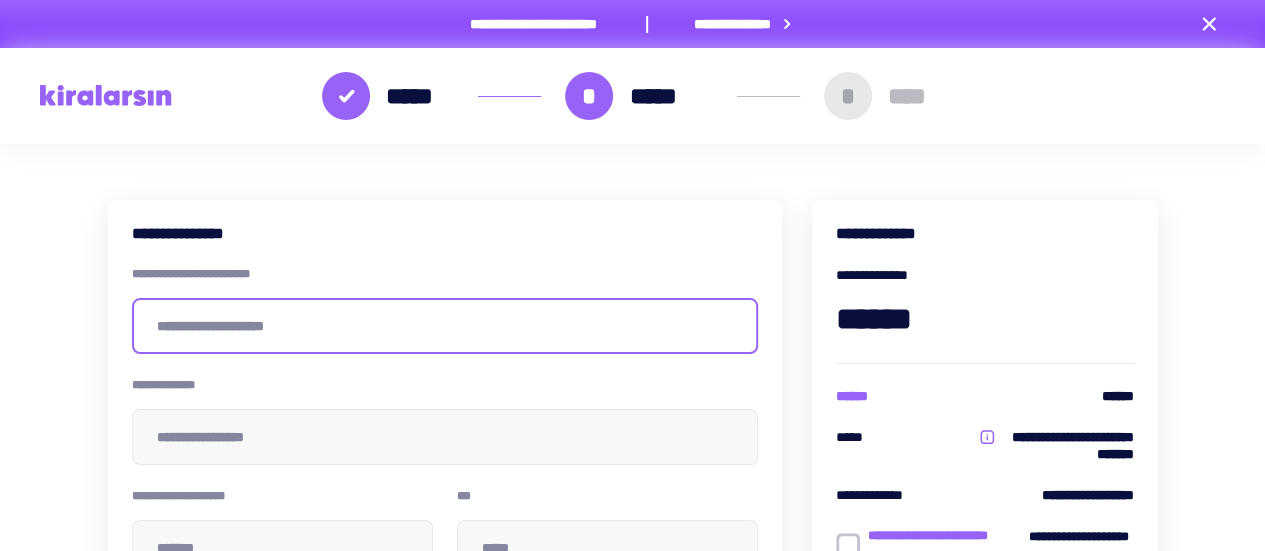 click at bounding box center [445, 326] 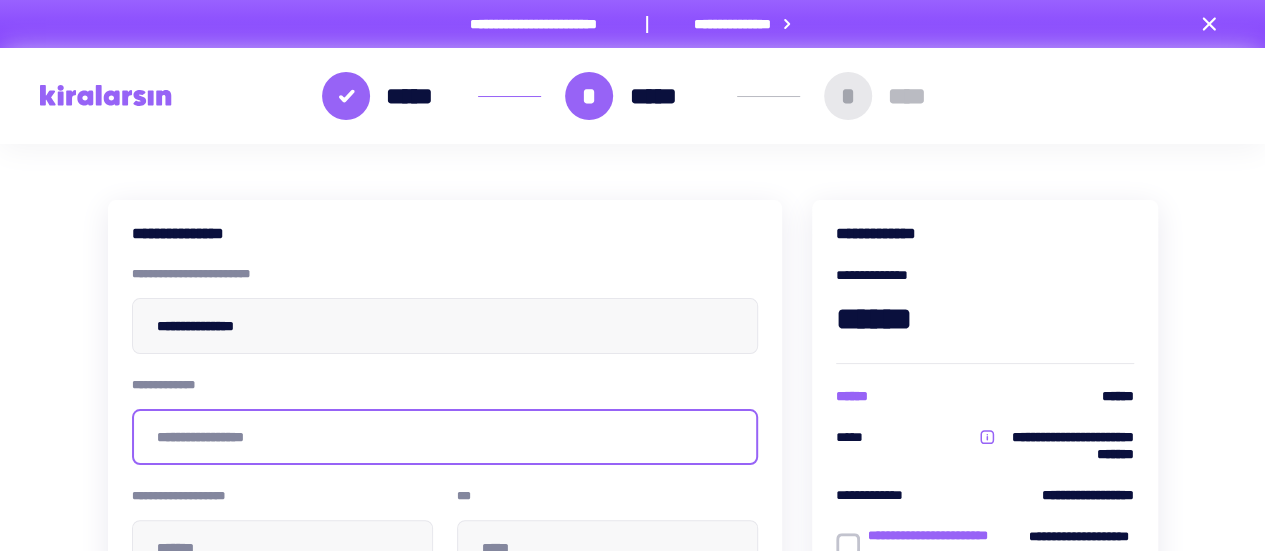 type on "**********" 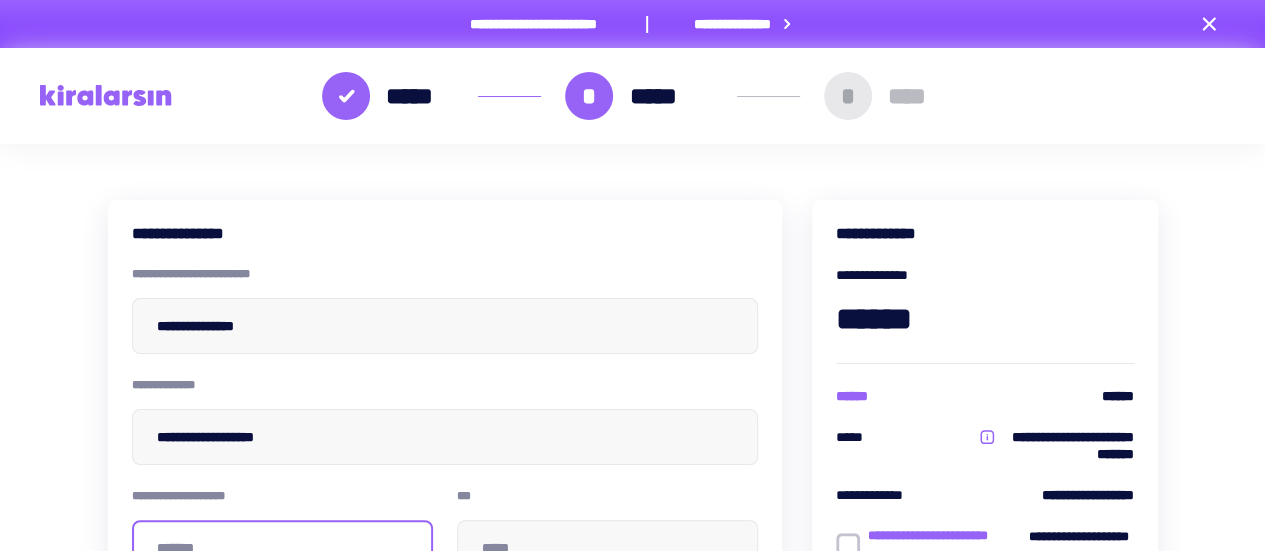 type on "*******" 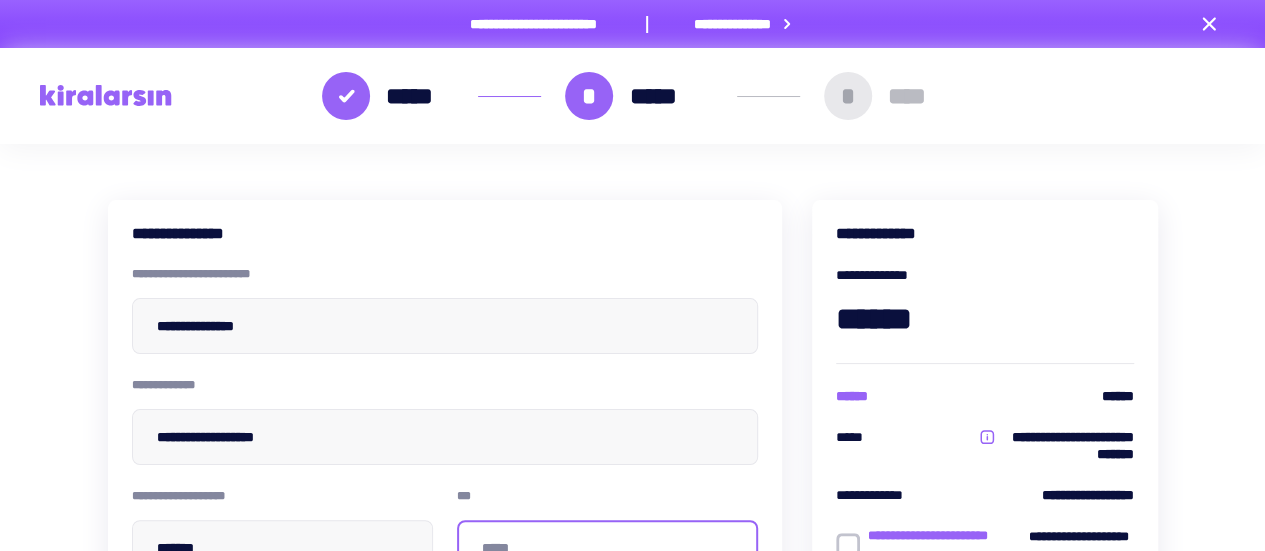 type on "***" 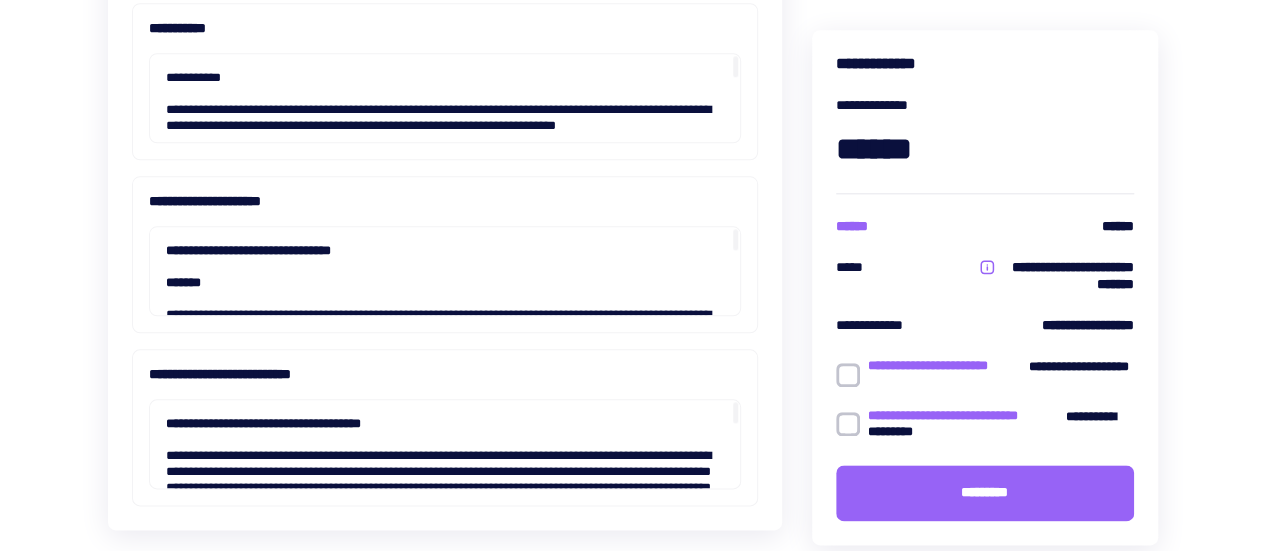 scroll, scrollTop: 1102, scrollLeft: 0, axis: vertical 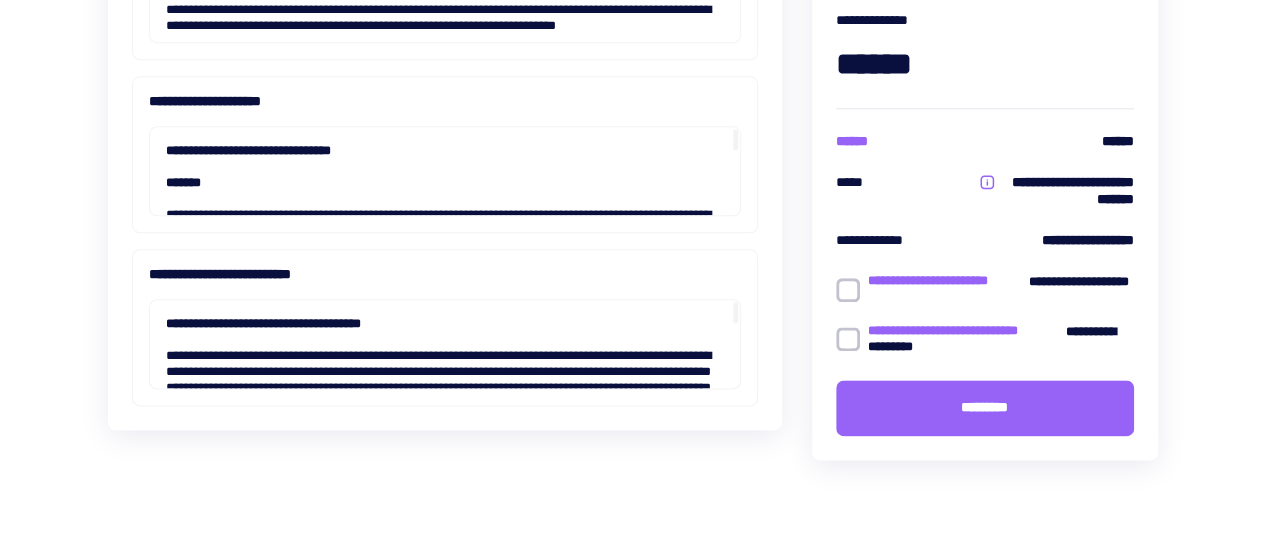click at bounding box center (848, 290) 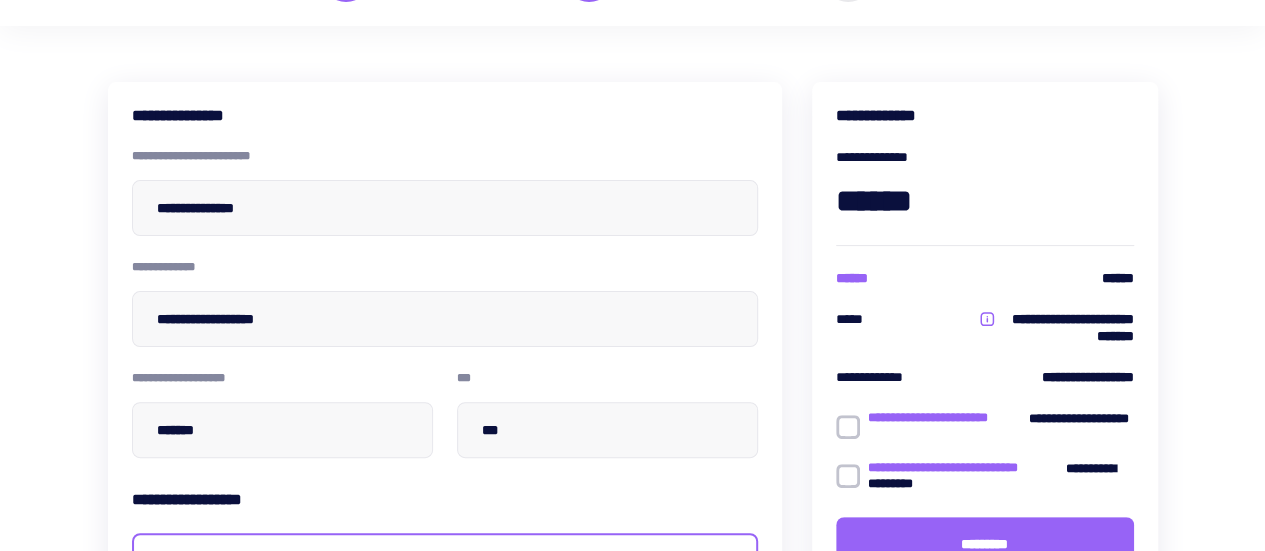 scroll, scrollTop: 0, scrollLeft: 0, axis: both 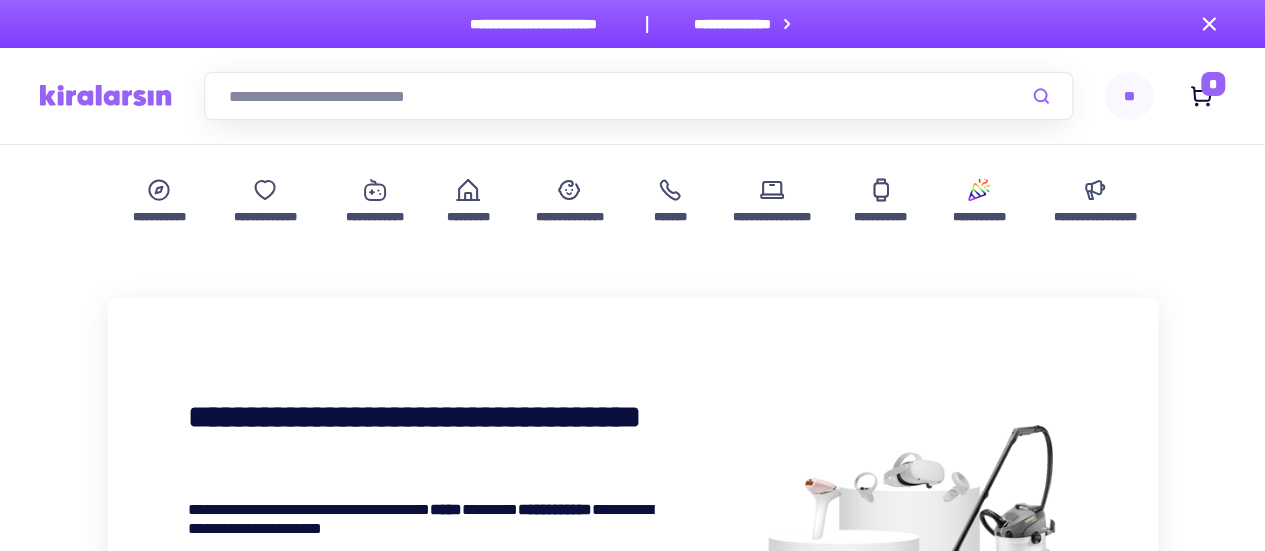 click on "**" at bounding box center (1129, 96) 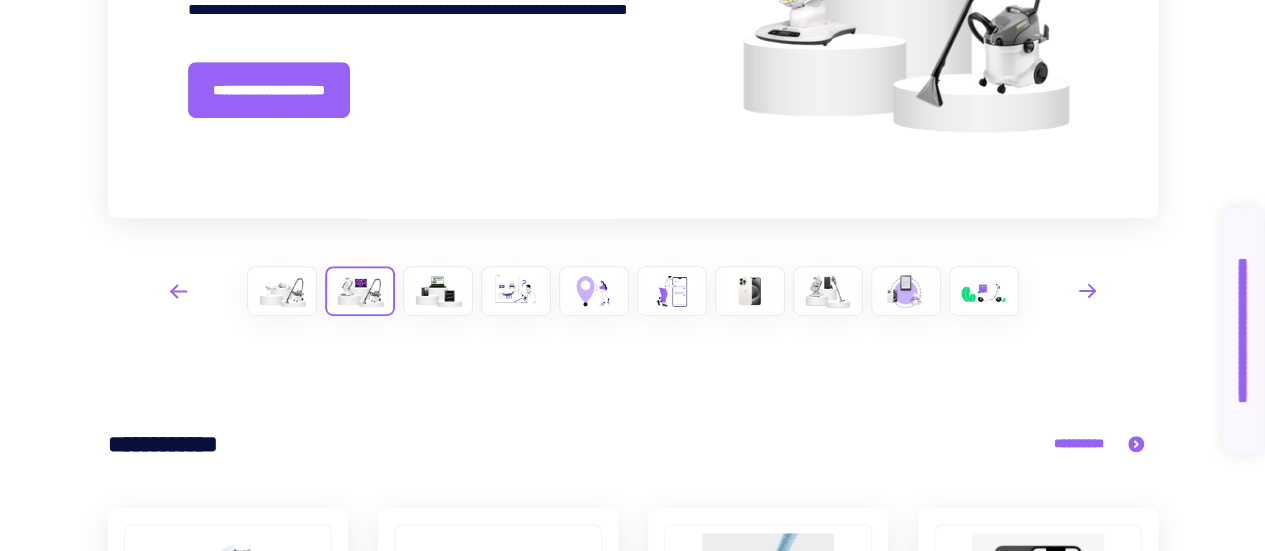 scroll, scrollTop: 800, scrollLeft: 0, axis: vertical 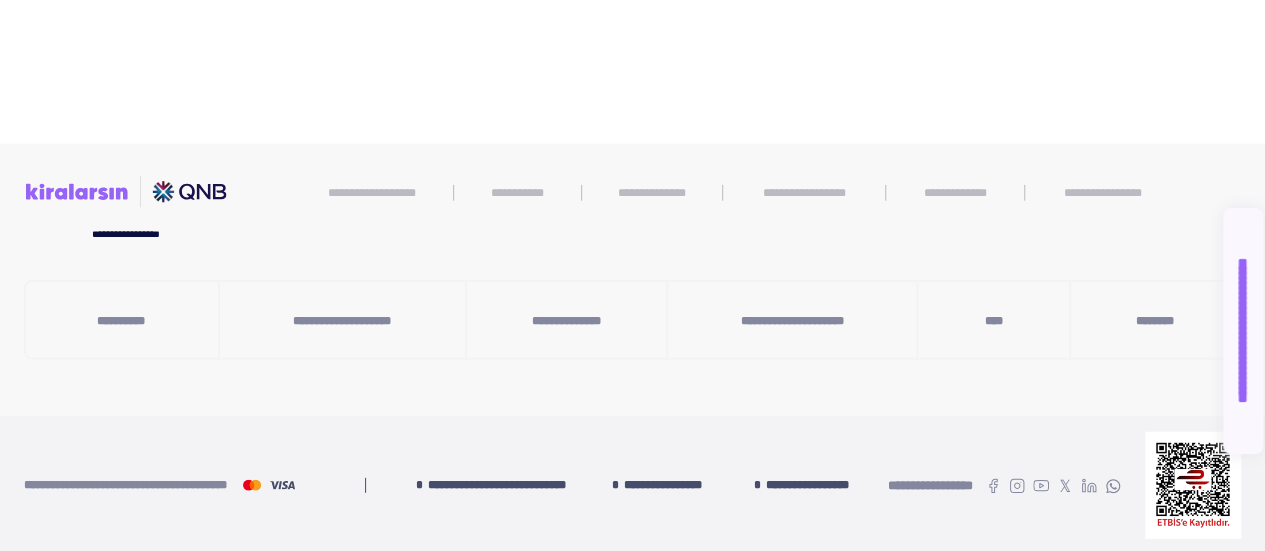 click on "********" at bounding box center (1155, 321) 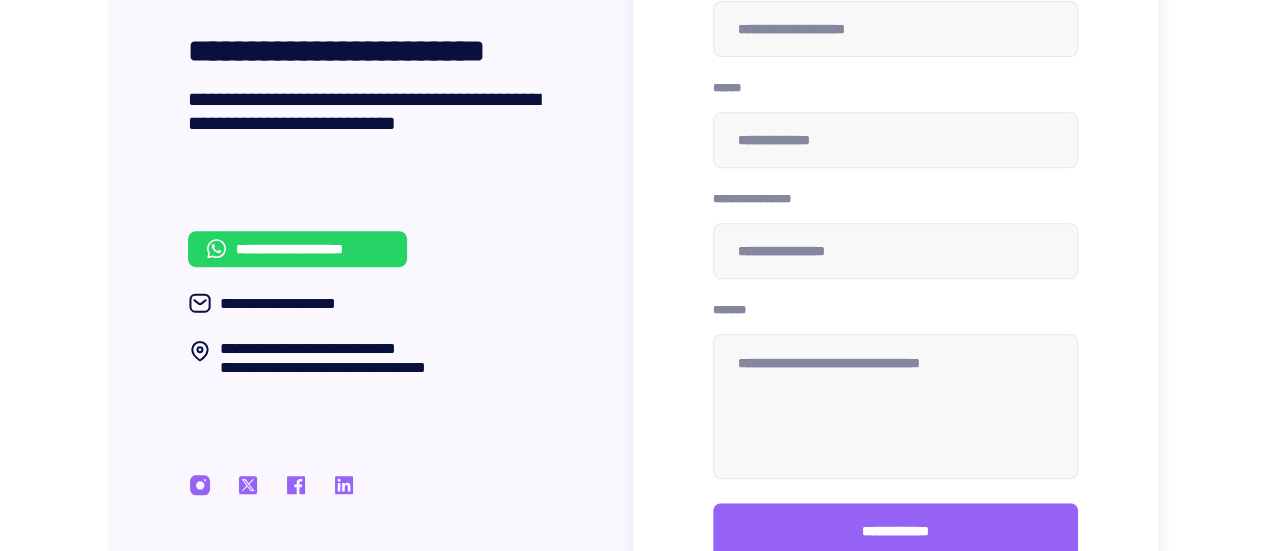 scroll, scrollTop: 400, scrollLeft: 0, axis: vertical 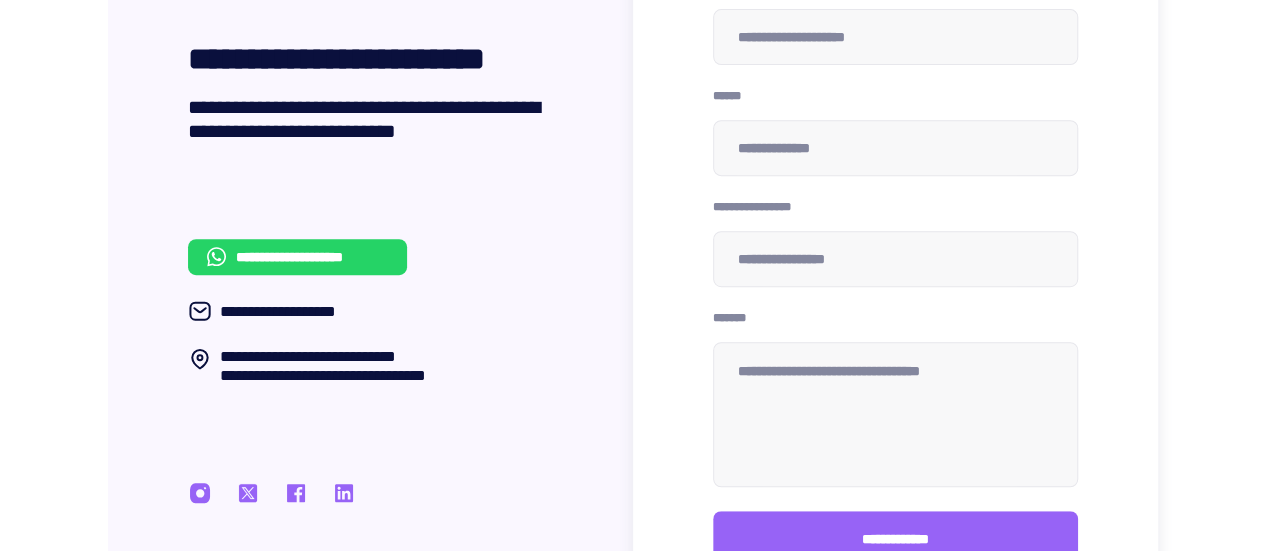 click on "**********" at bounding box center (313, 257) 